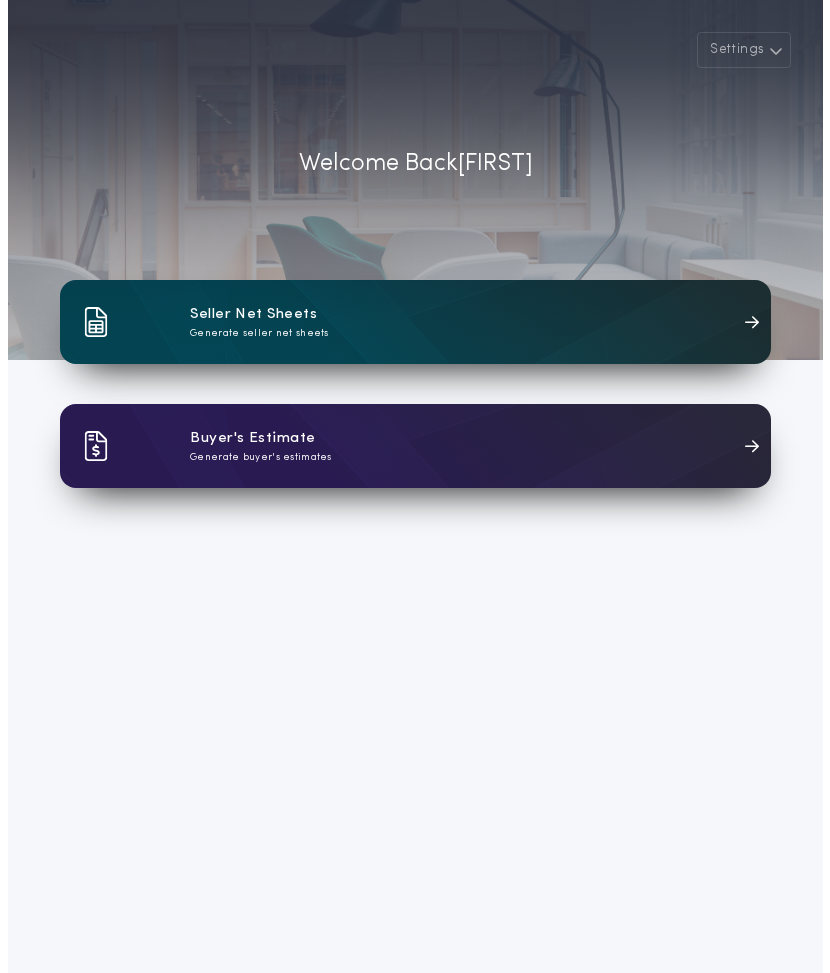 scroll, scrollTop: 0, scrollLeft: 0, axis: both 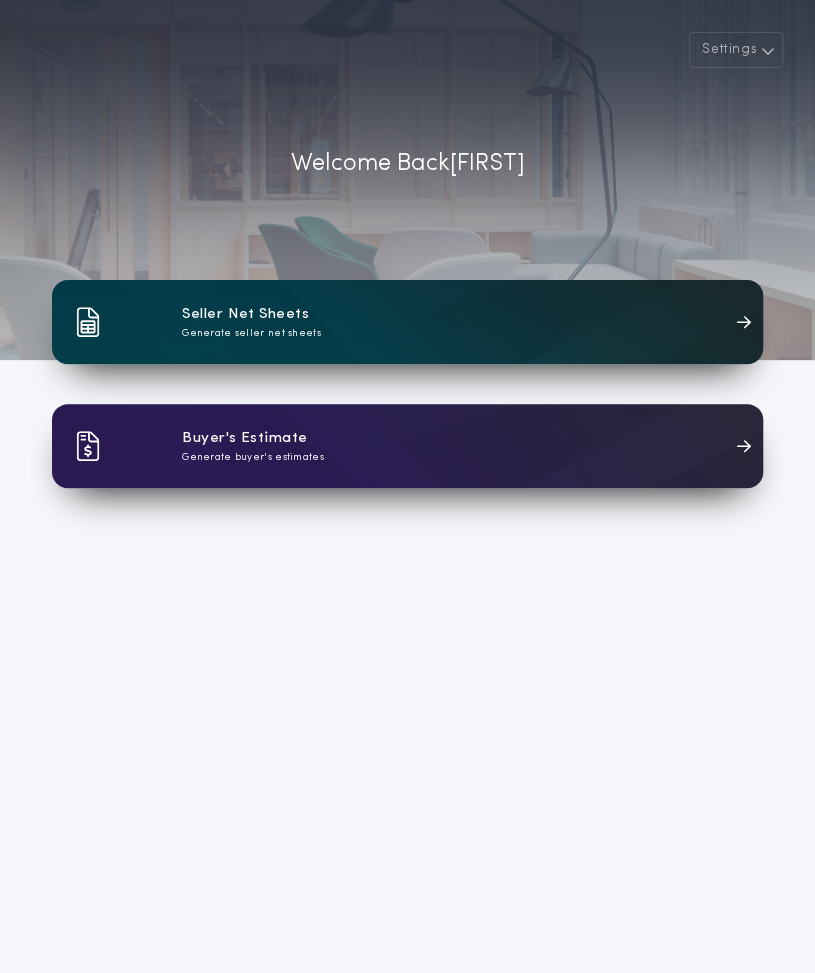click on "Seller Net Sheets Generate seller net sheets" at bounding box center (407, 322) 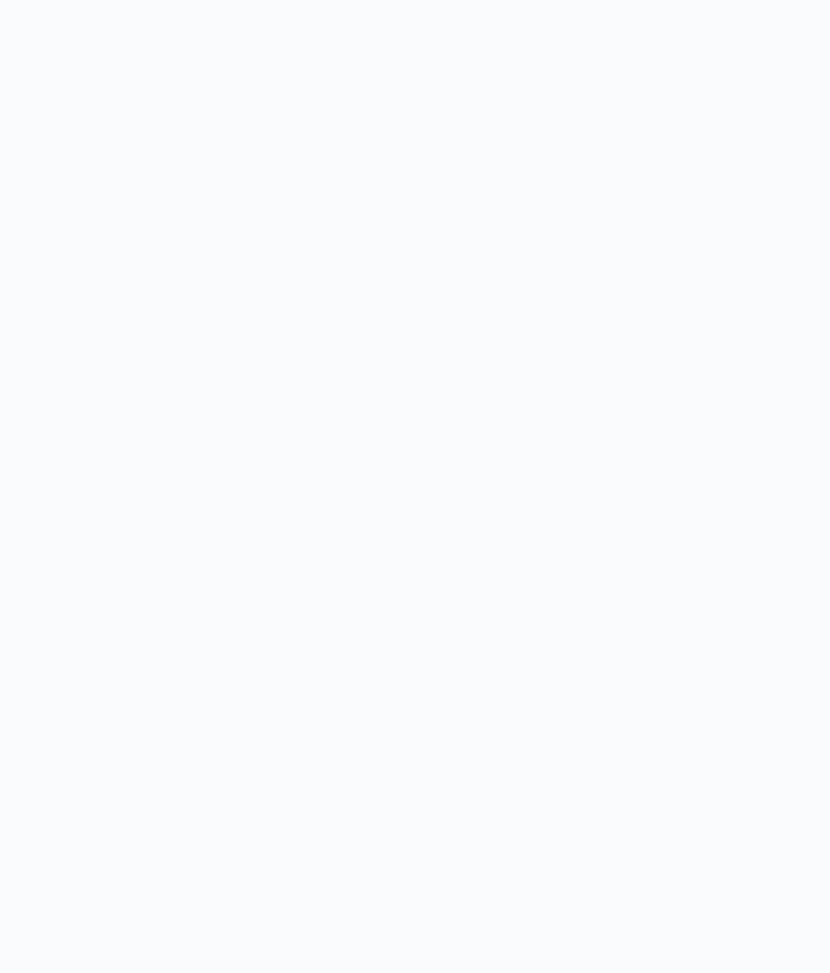 scroll, scrollTop: 0, scrollLeft: 0, axis: both 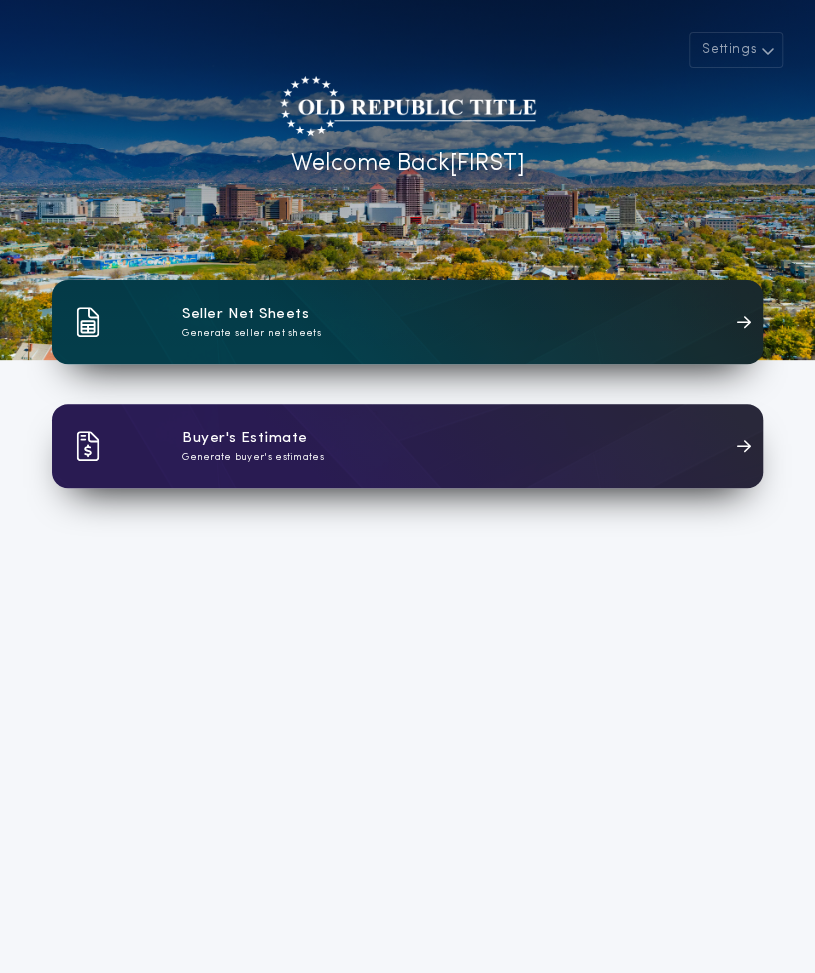 click on "Seller Net Sheets Generate seller net sheets" at bounding box center (407, 322) 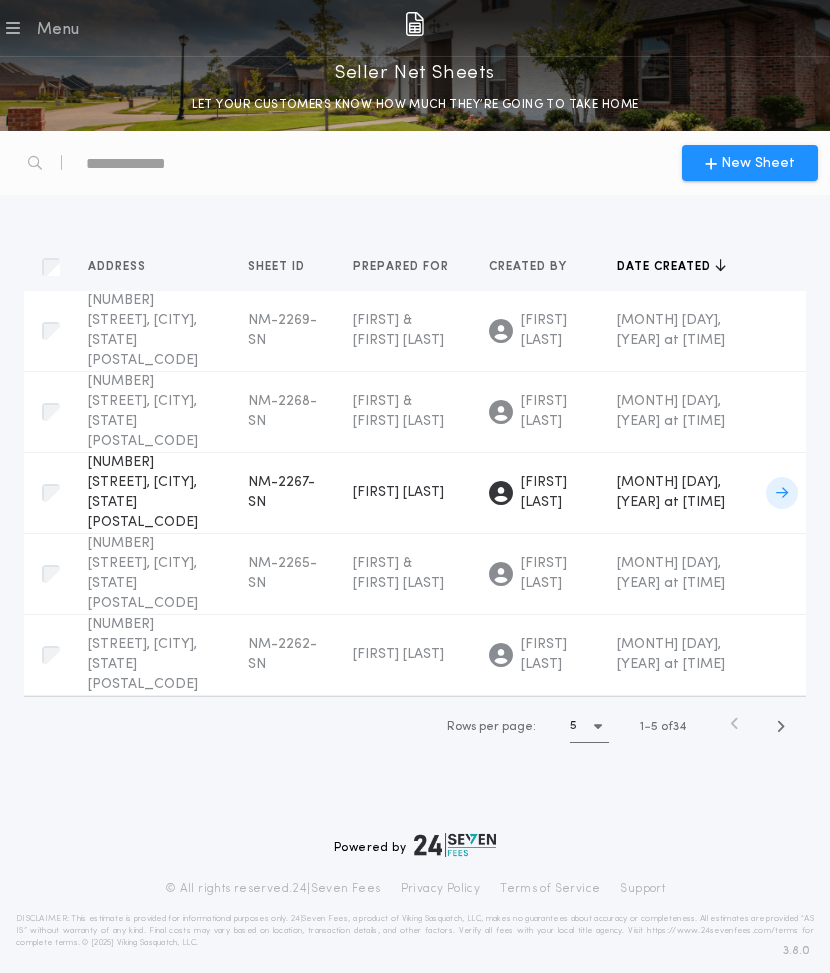 click on "5 Bachelor Trl, Edgewood, NM 87015" at bounding box center (143, 492) 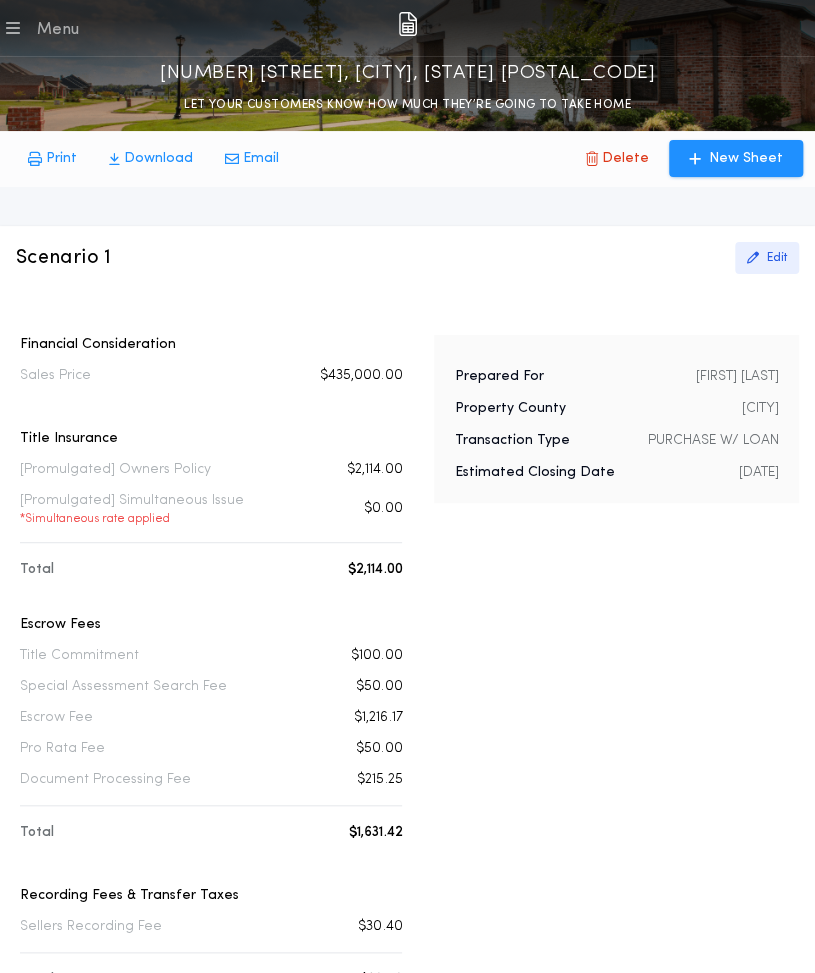 click on "Edit" at bounding box center [777, 258] 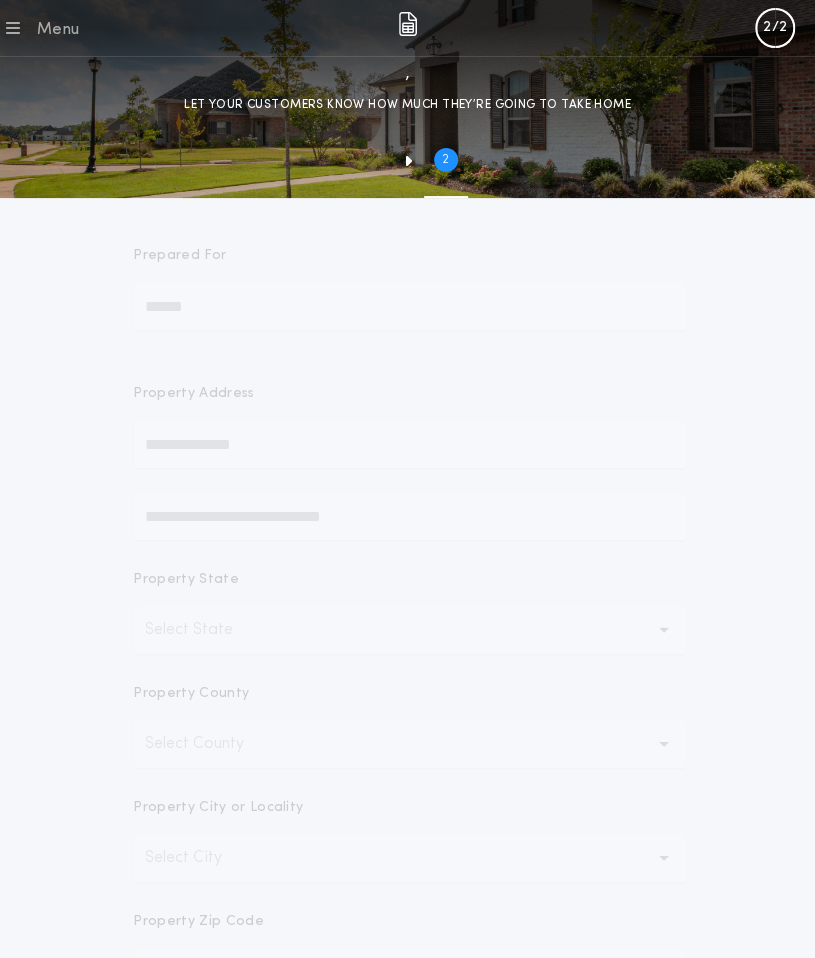type on "********" 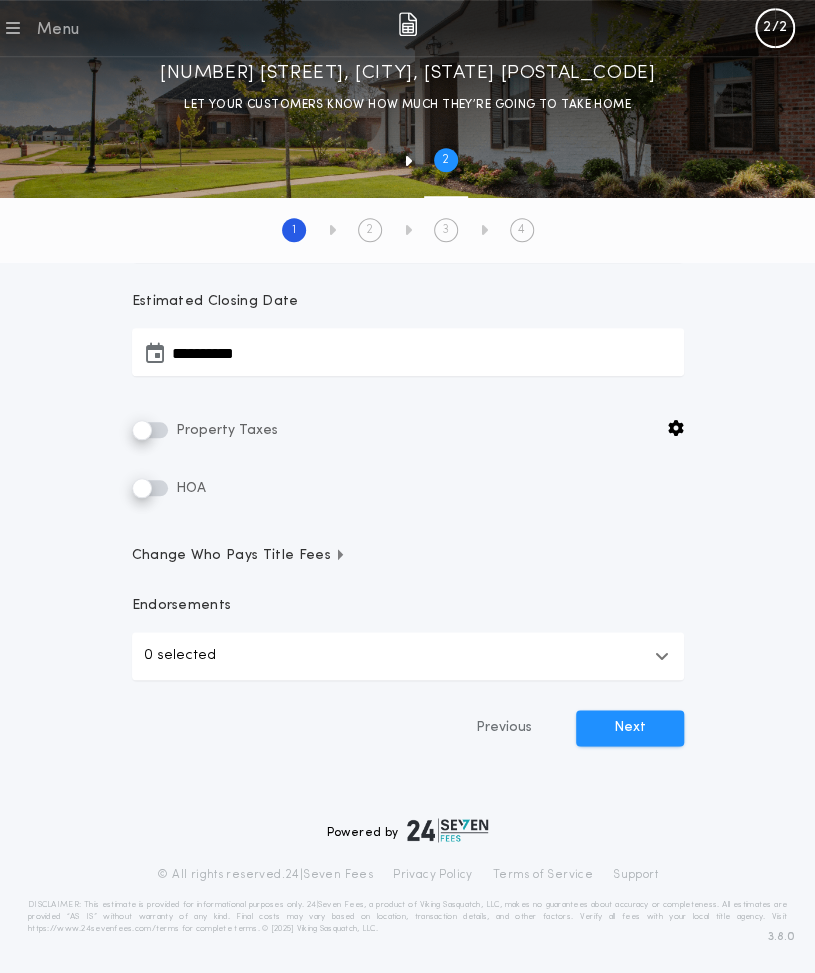scroll, scrollTop: 18, scrollLeft: 0, axis: vertical 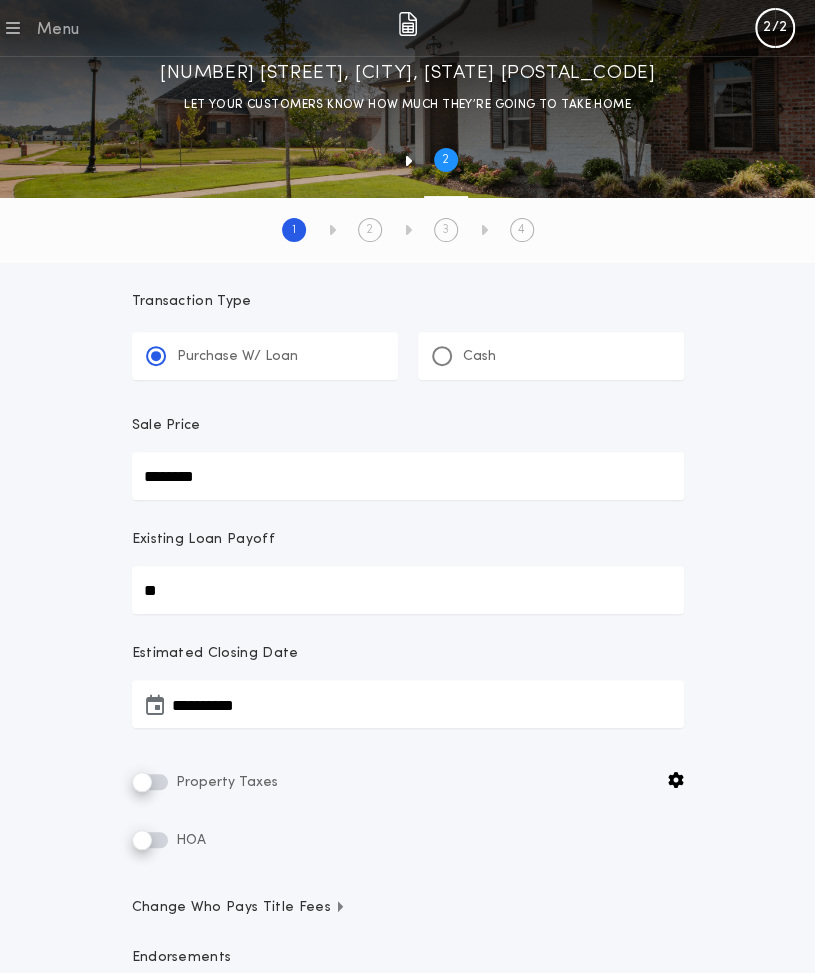 click on "********" at bounding box center (408, 476) 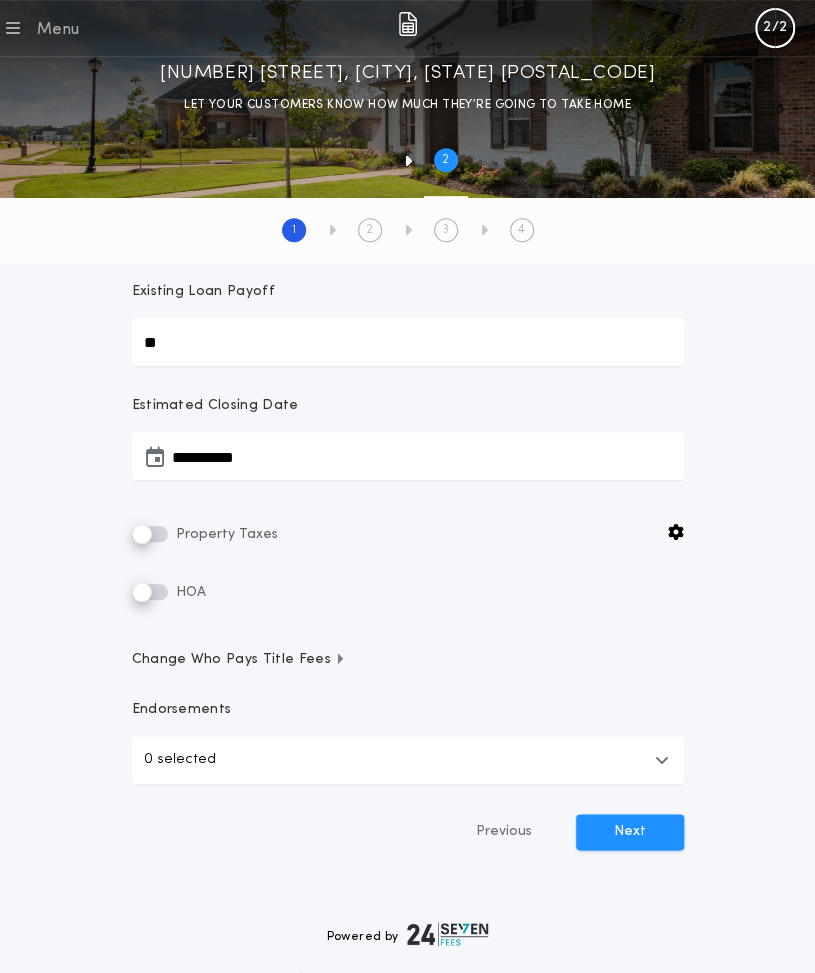 scroll, scrollTop: 370, scrollLeft: 0, axis: vertical 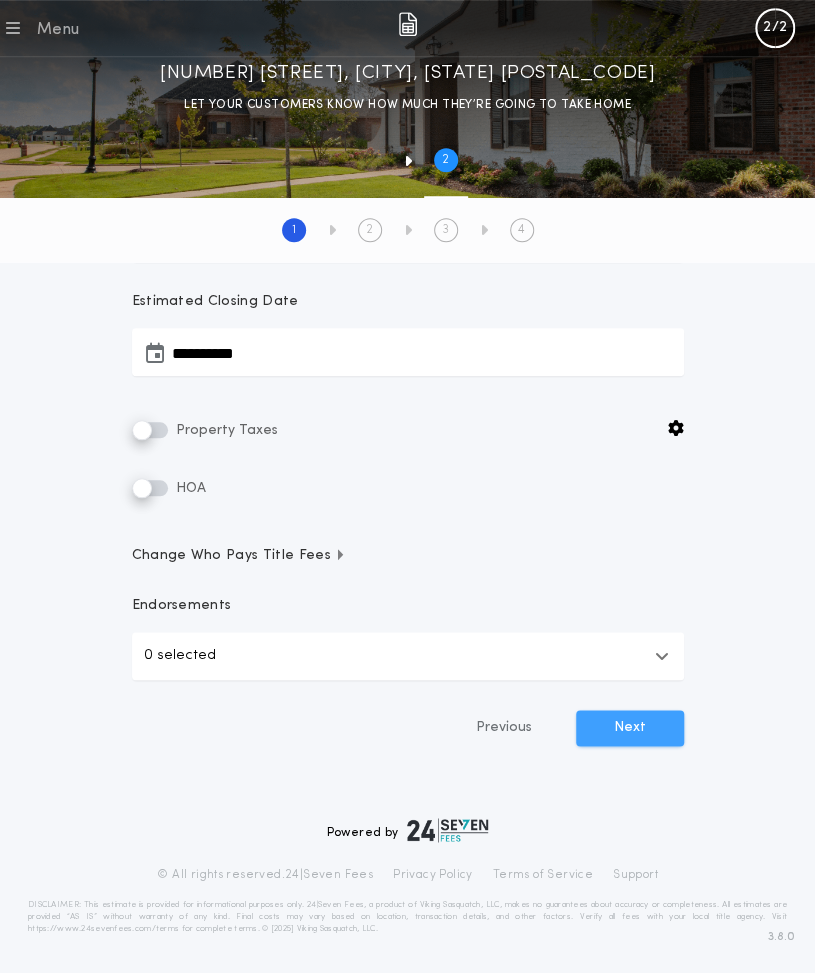 click on "Next" at bounding box center [630, 728] 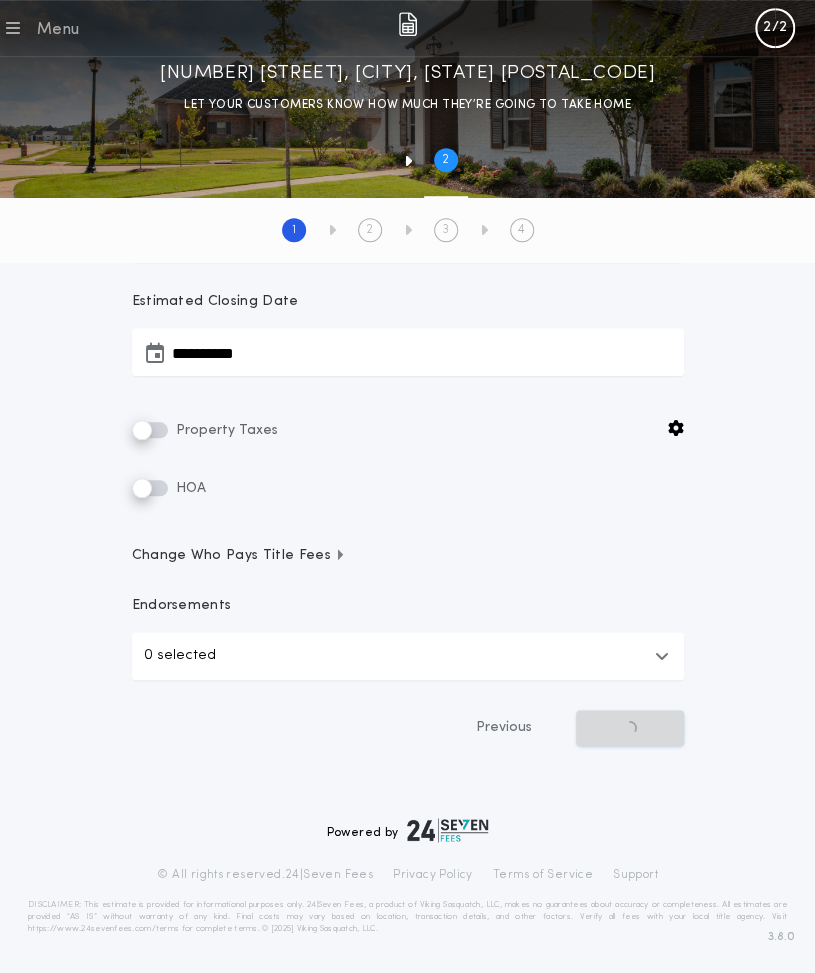 scroll, scrollTop: 0, scrollLeft: 0, axis: both 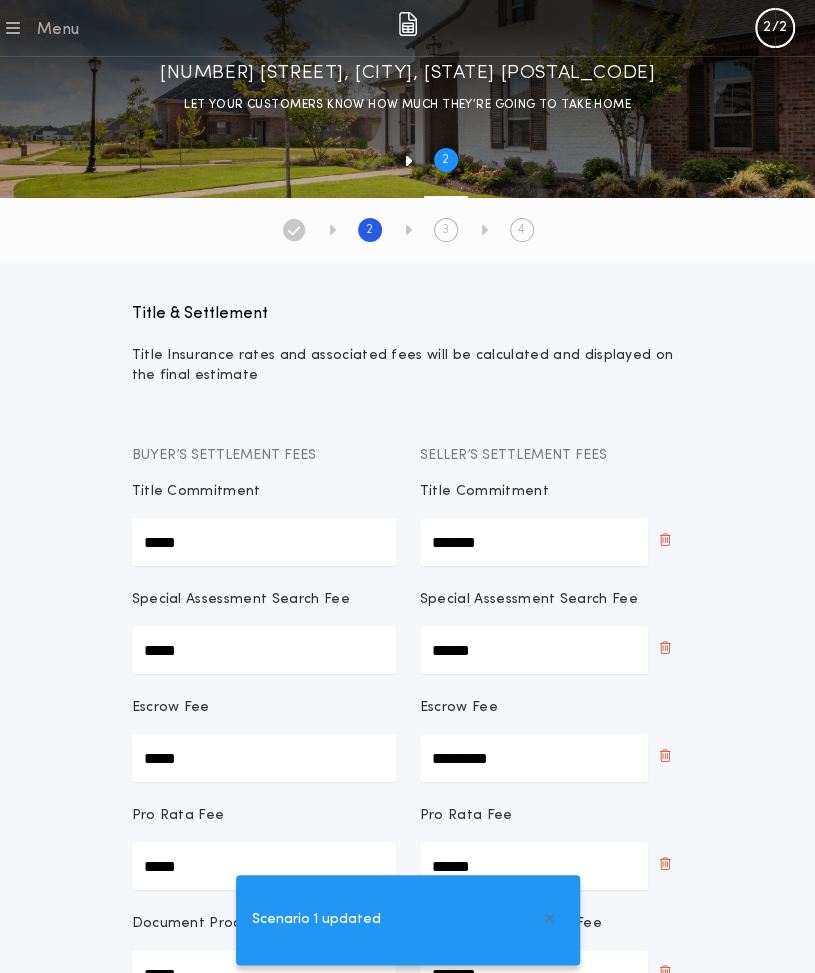 type on "*****" 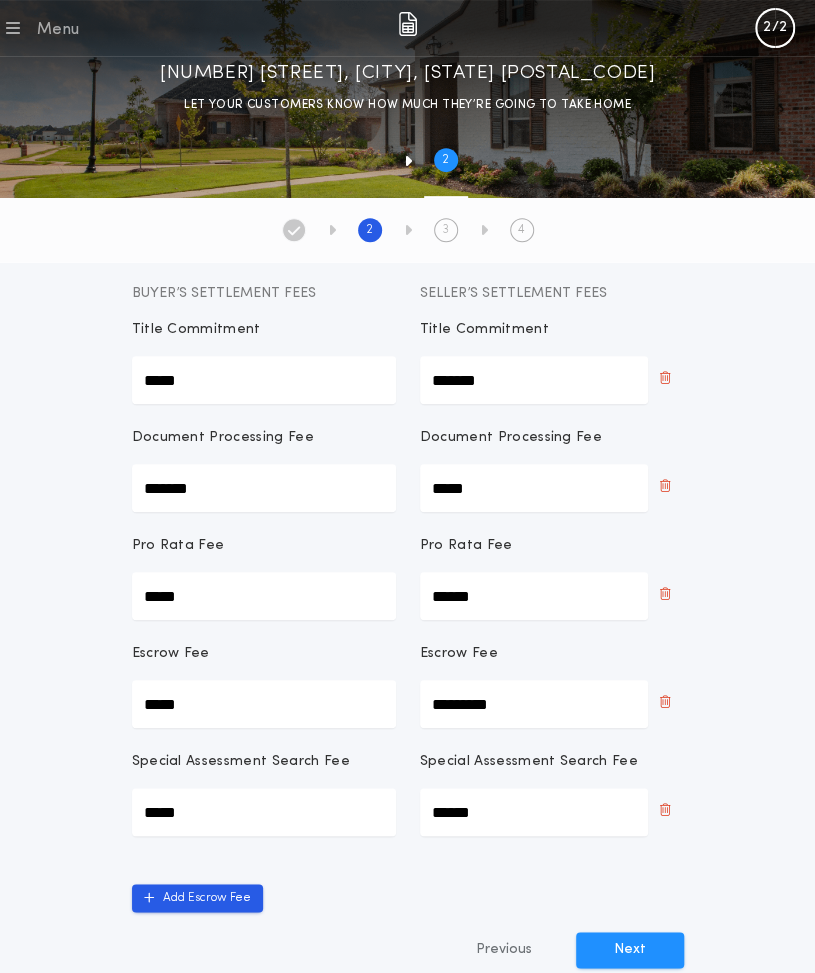scroll, scrollTop: 163, scrollLeft: 0, axis: vertical 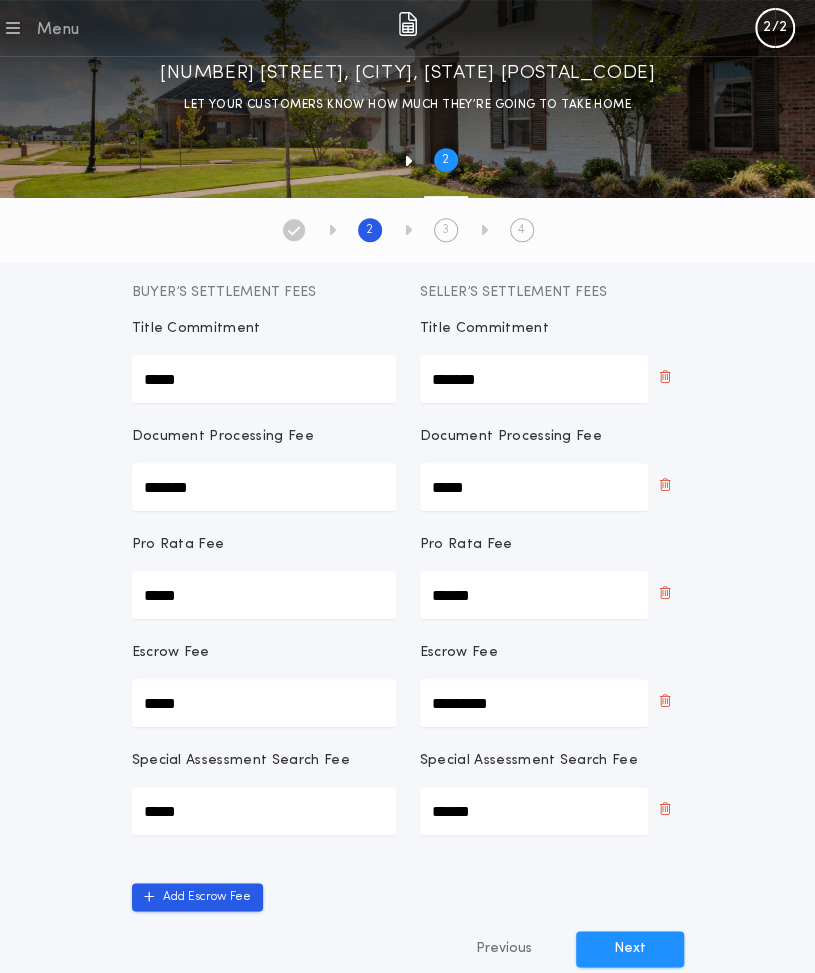 click on "*****" at bounding box center [534, 487] 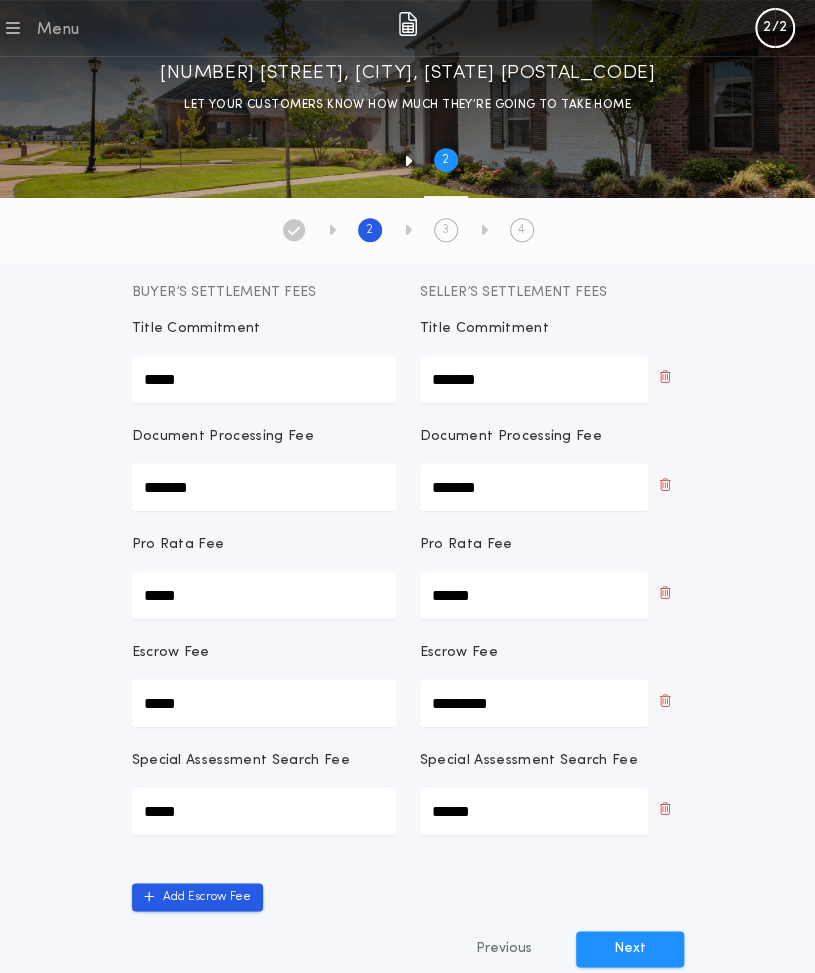 type on "*******" 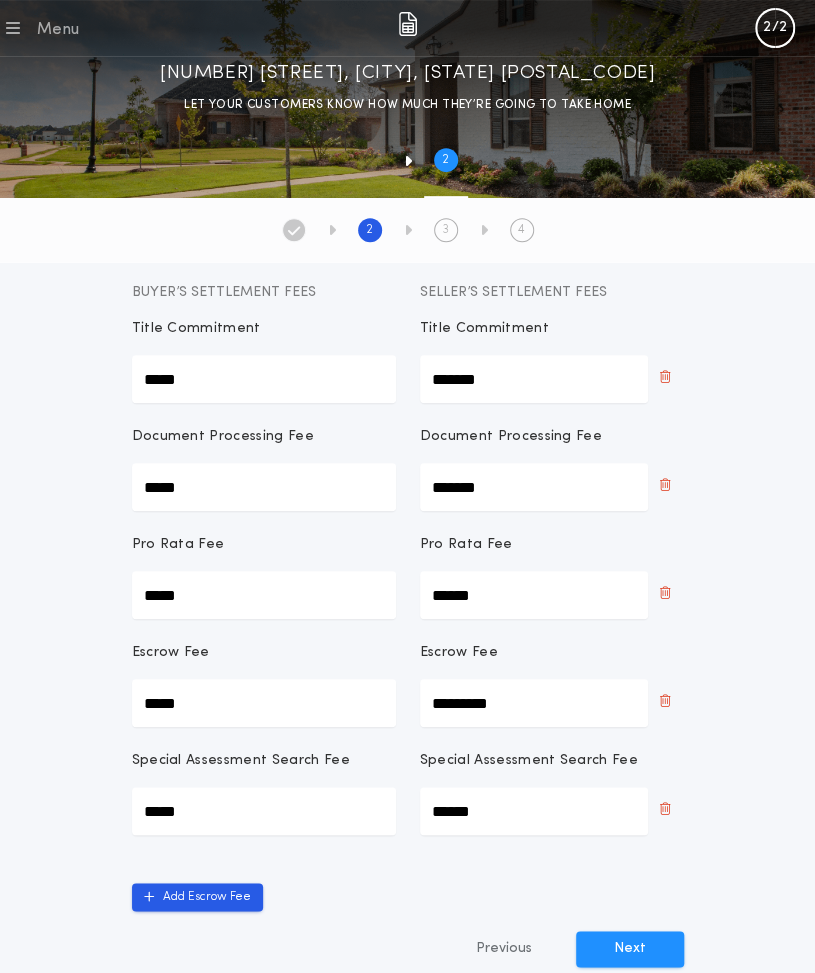type on "*****" 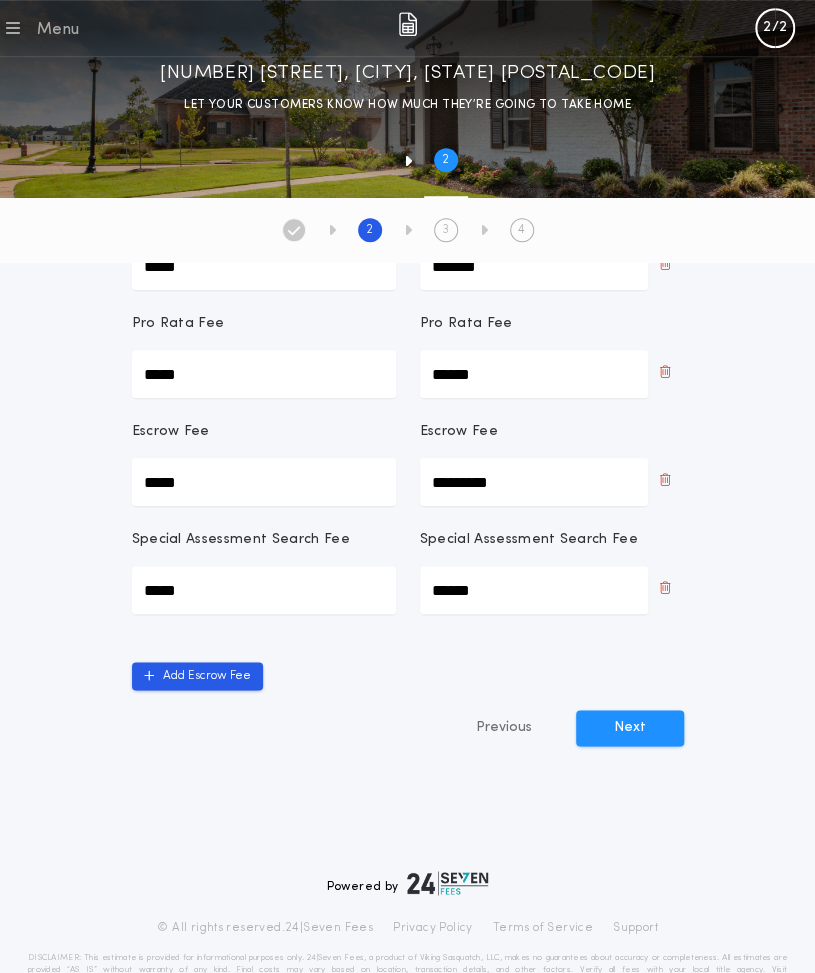 scroll, scrollTop: 385, scrollLeft: 0, axis: vertical 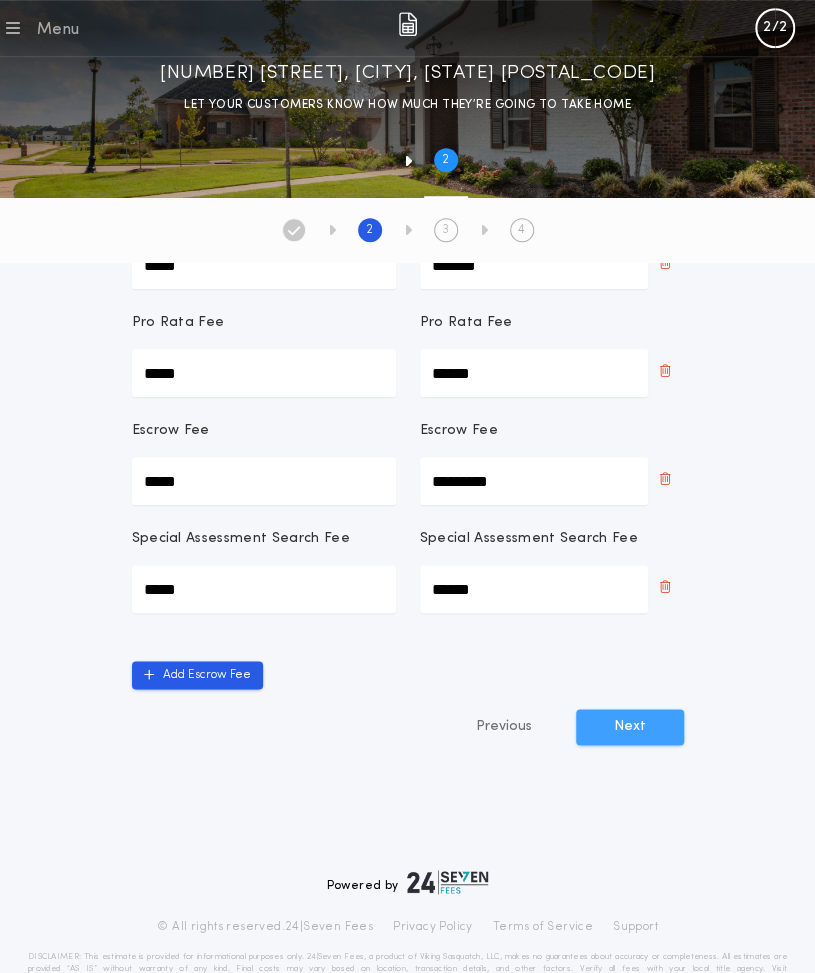 click on "Next" at bounding box center (630, 727) 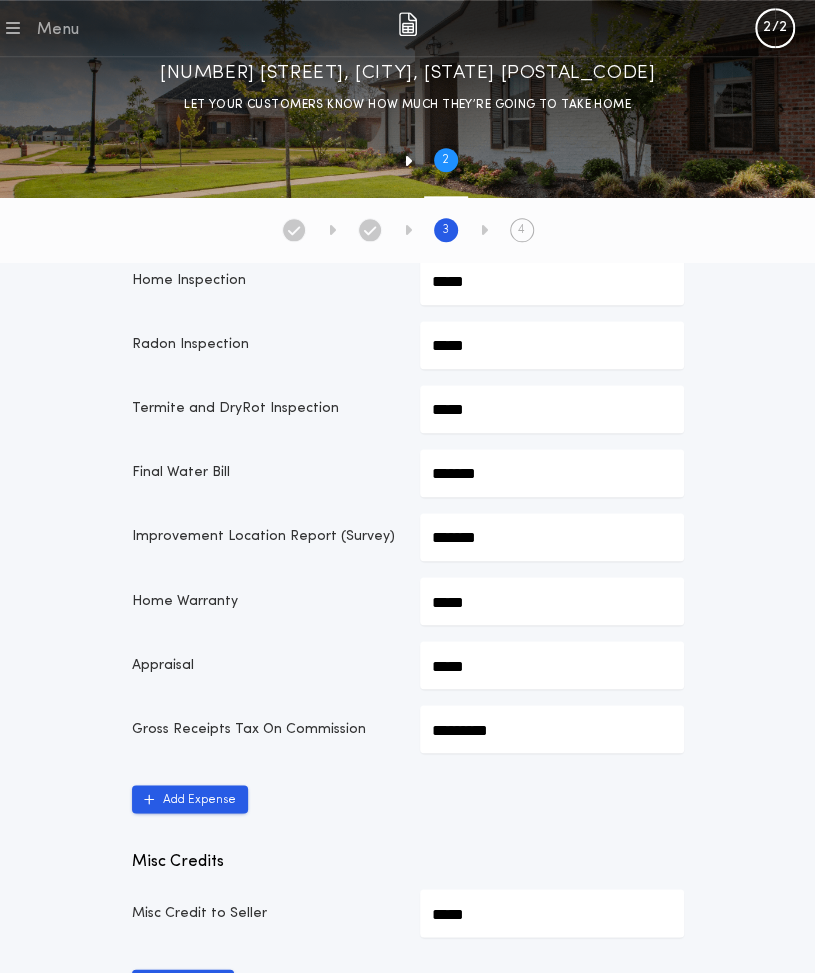 scroll, scrollTop: 620, scrollLeft: 0, axis: vertical 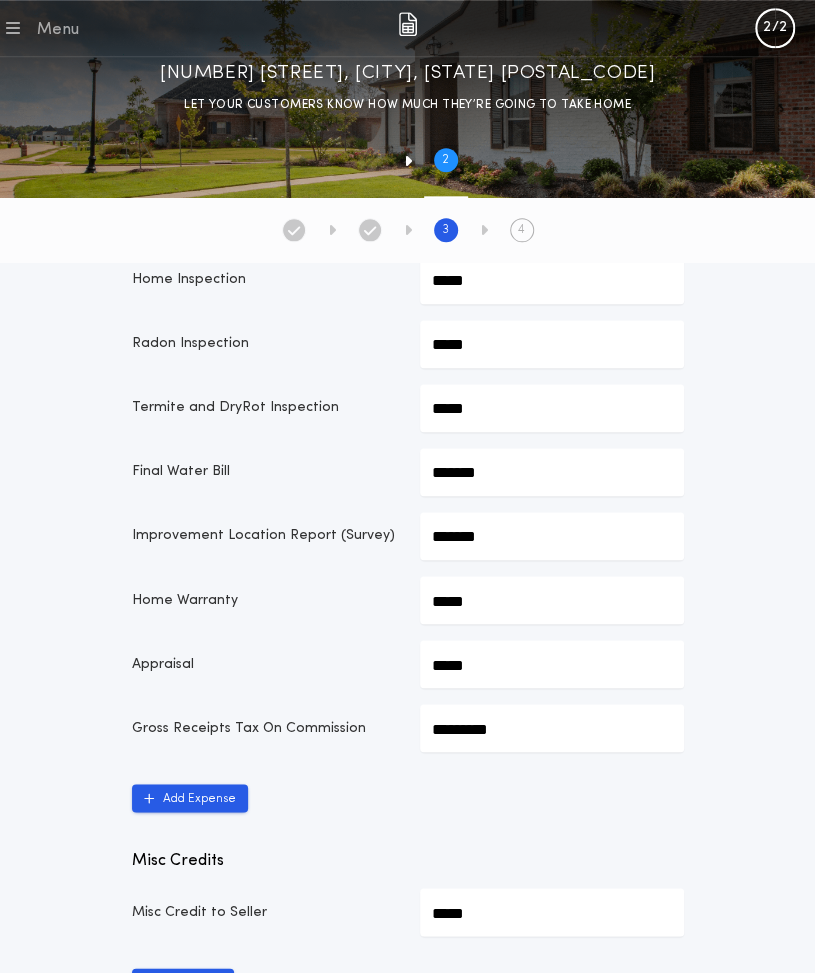 click on "*******" at bounding box center (552, -242) 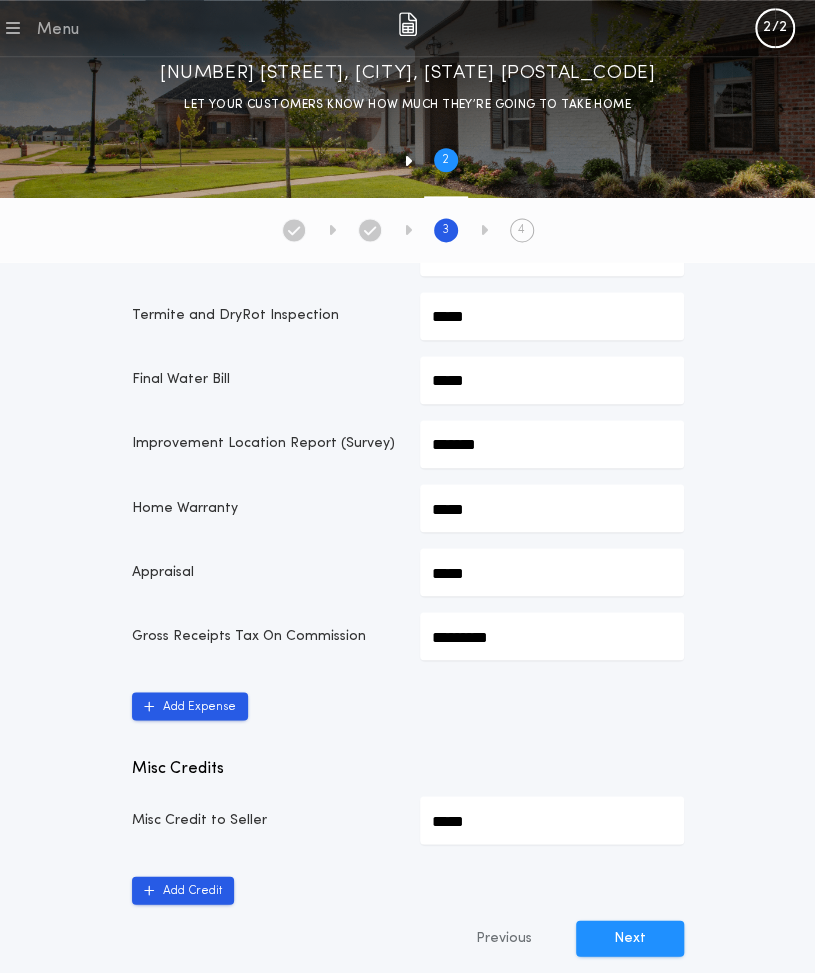 scroll, scrollTop: 717, scrollLeft: 0, axis: vertical 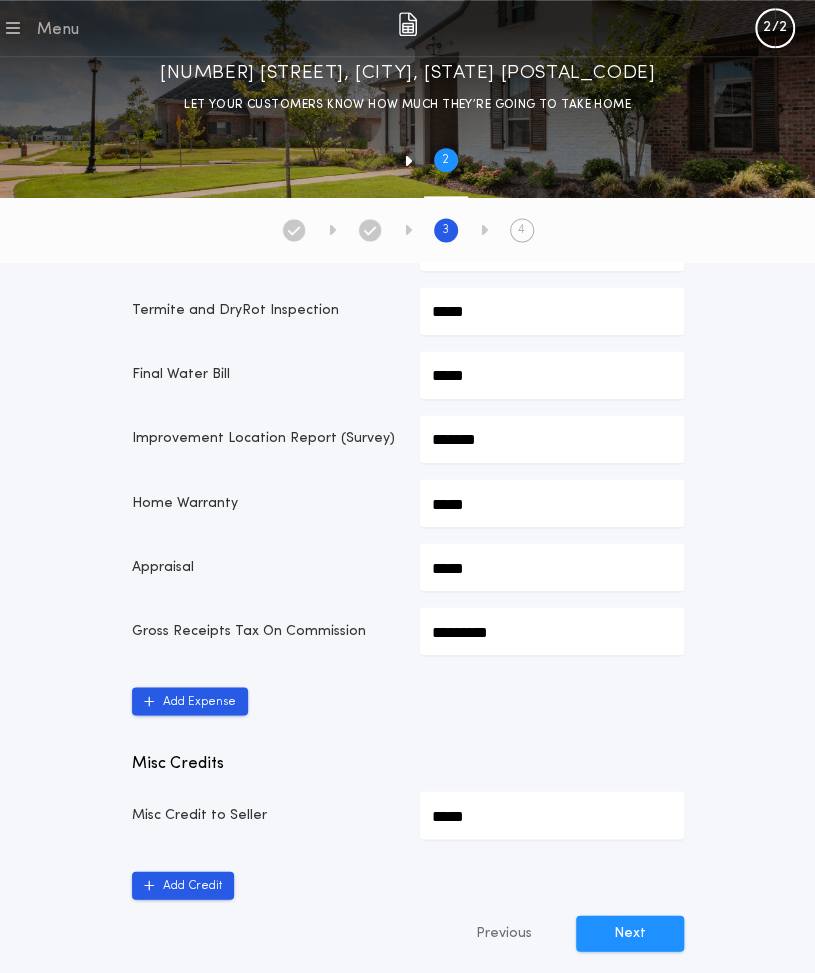 type on "*****" 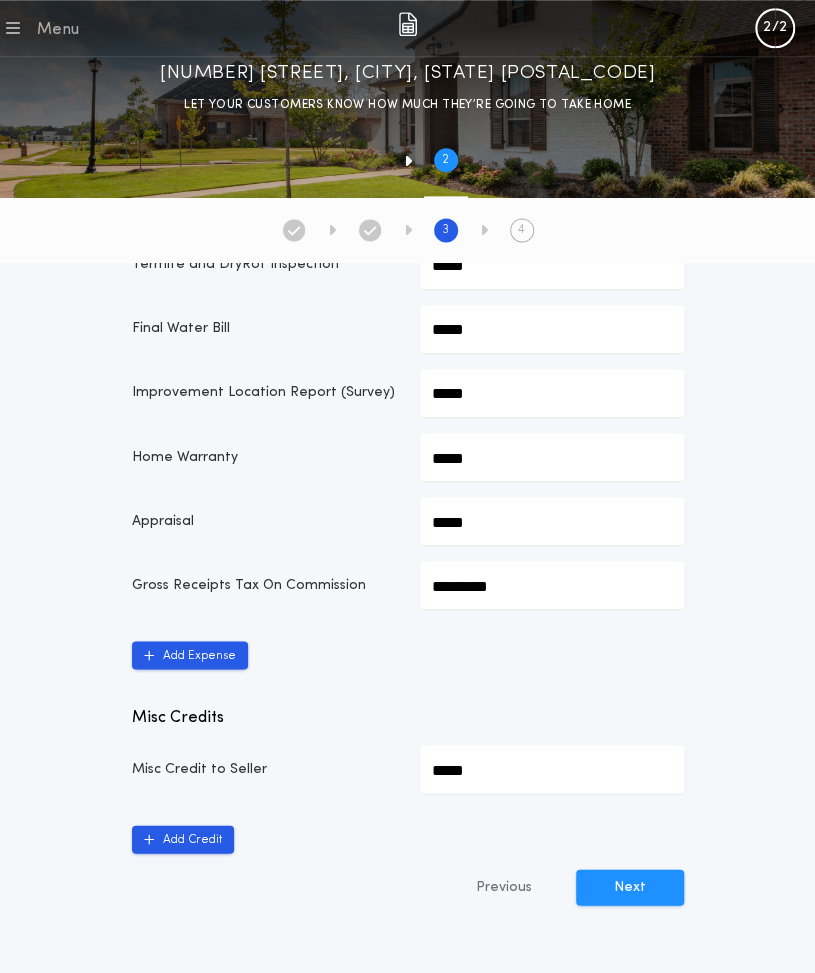 scroll, scrollTop: 768, scrollLeft: 0, axis: vertical 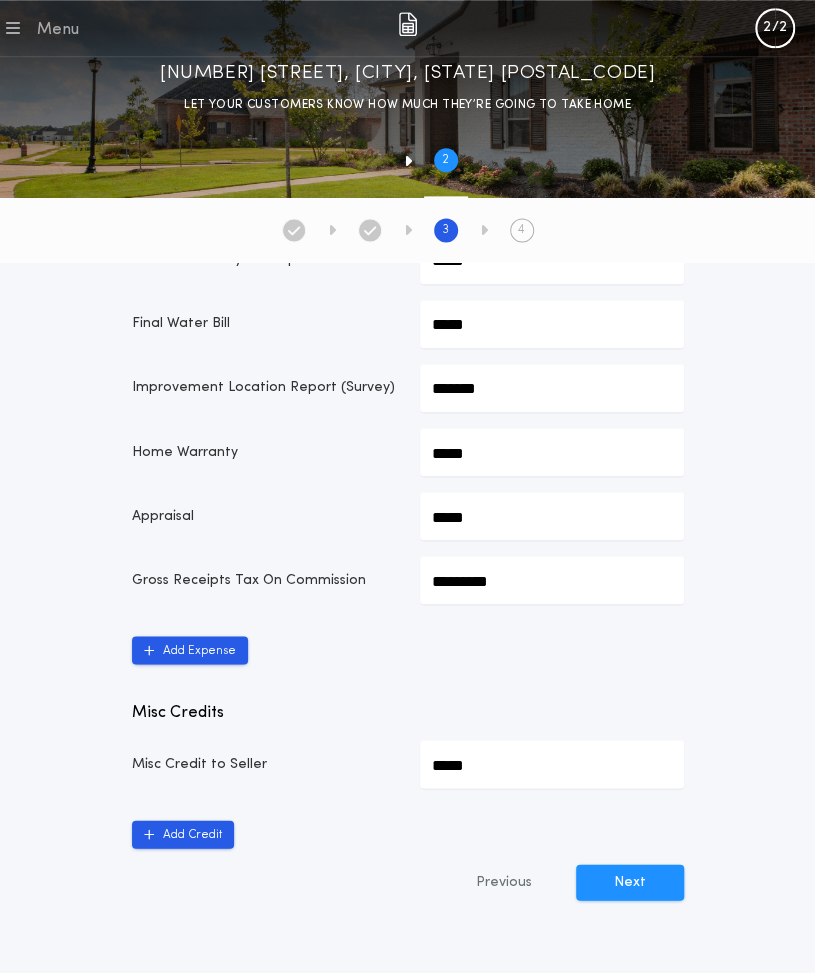 type on "*******" 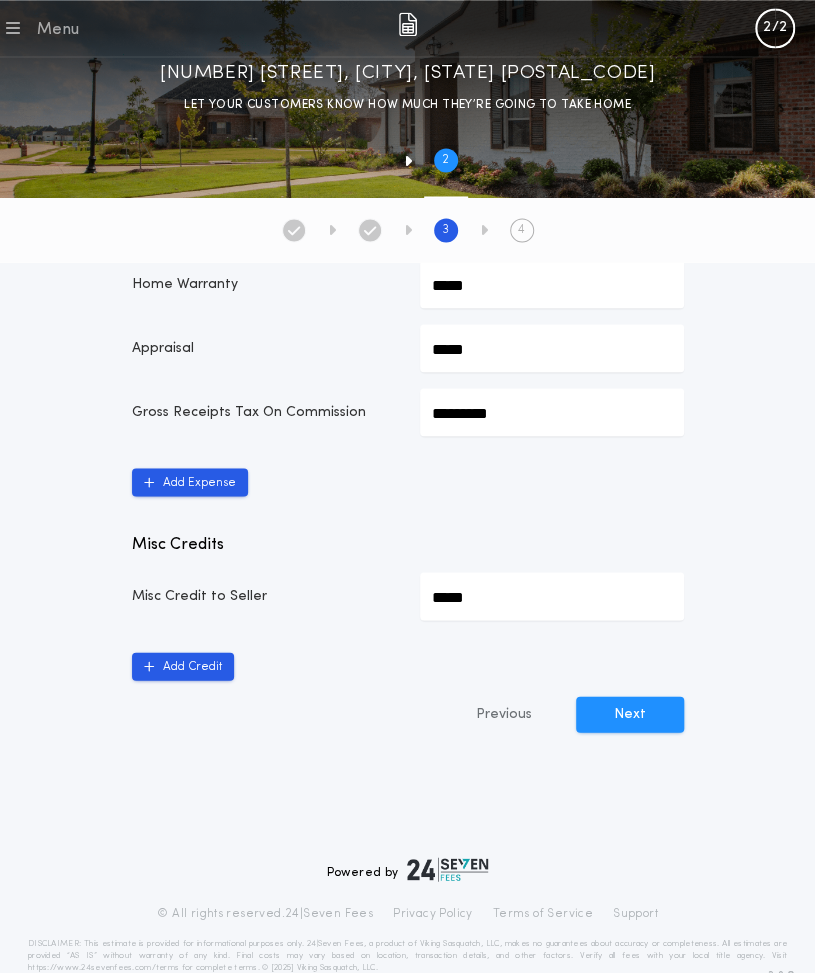 scroll, scrollTop: 937, scrollLeft: 0, axis: vertical 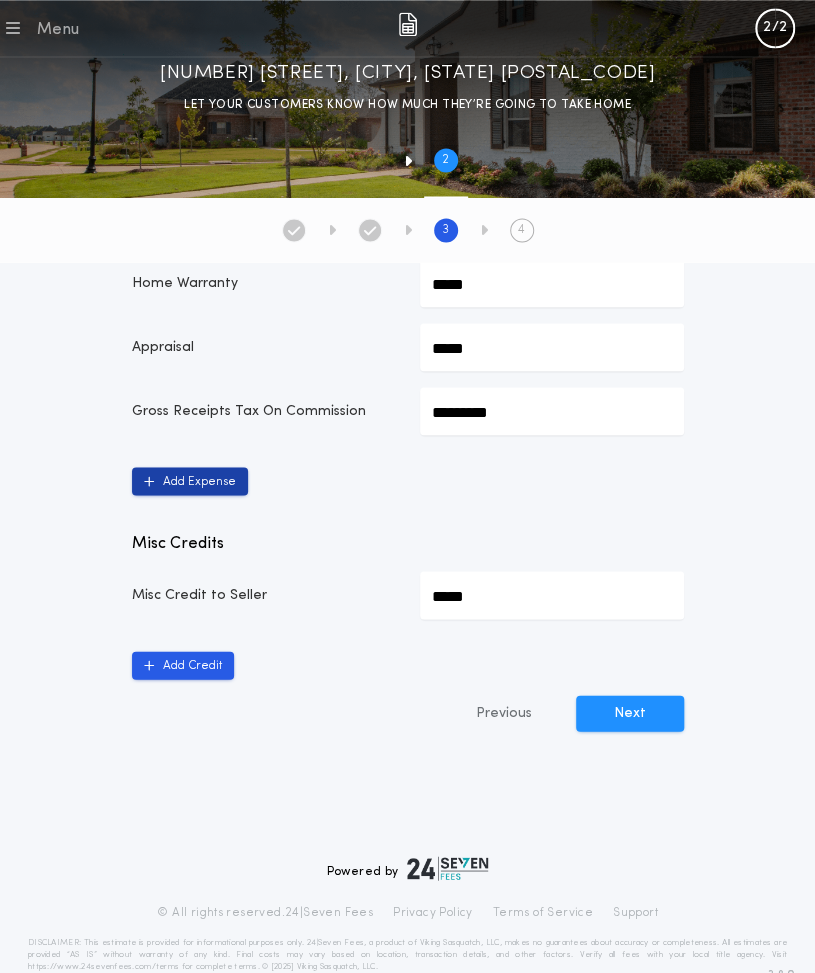 click on "Add Expense" at bounding box center [190, 481] 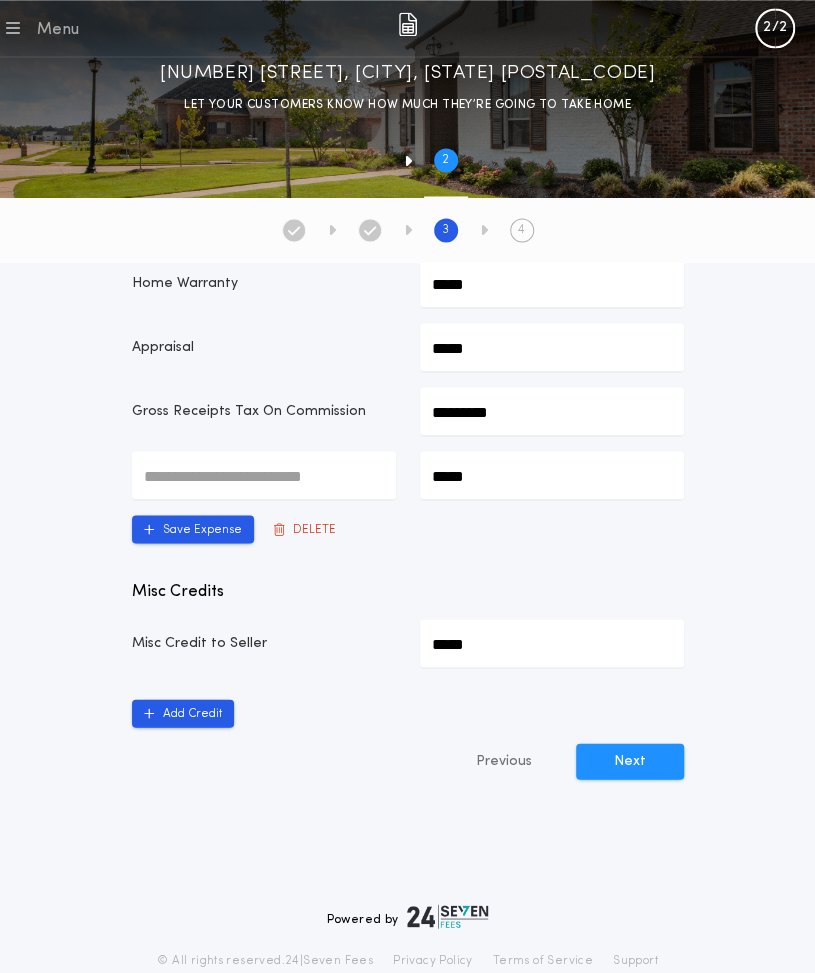click at bounding box center (264, 475) 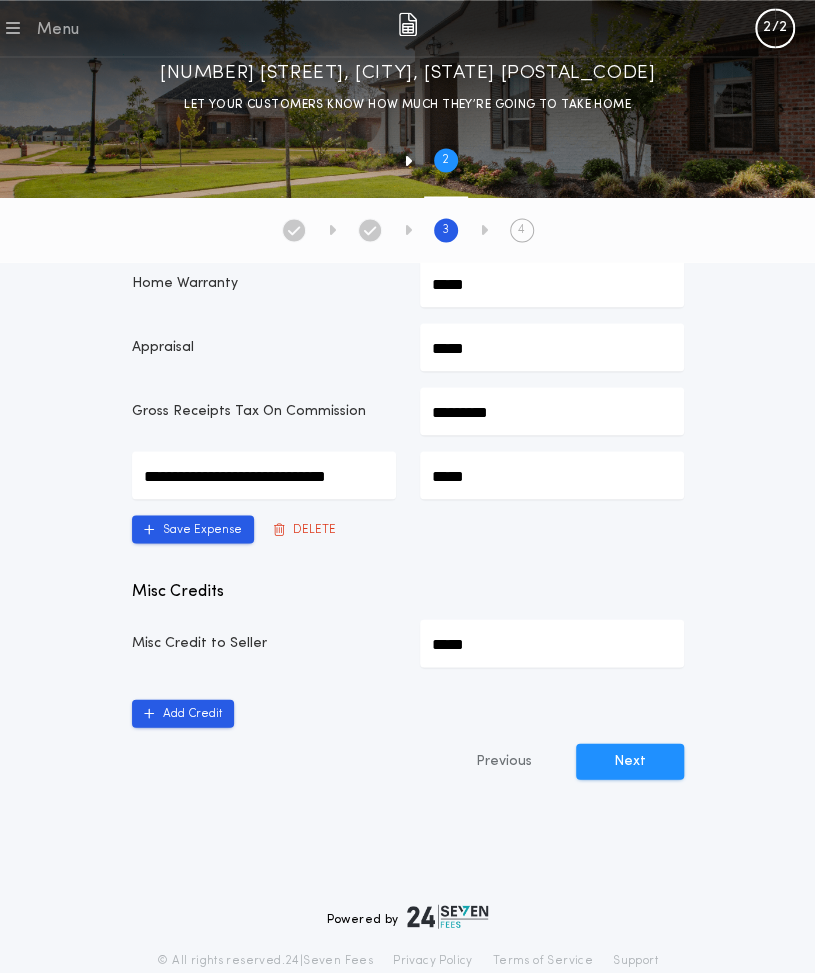 click on "*****" at bounding box center [264, 475] 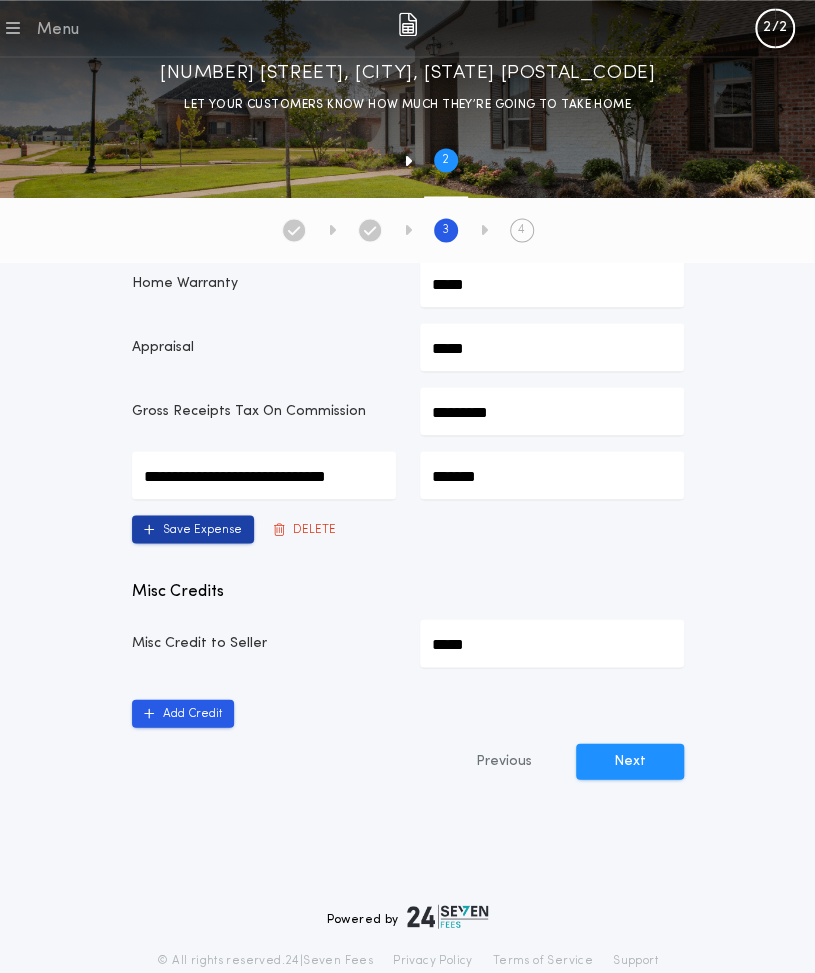 type on "*******" 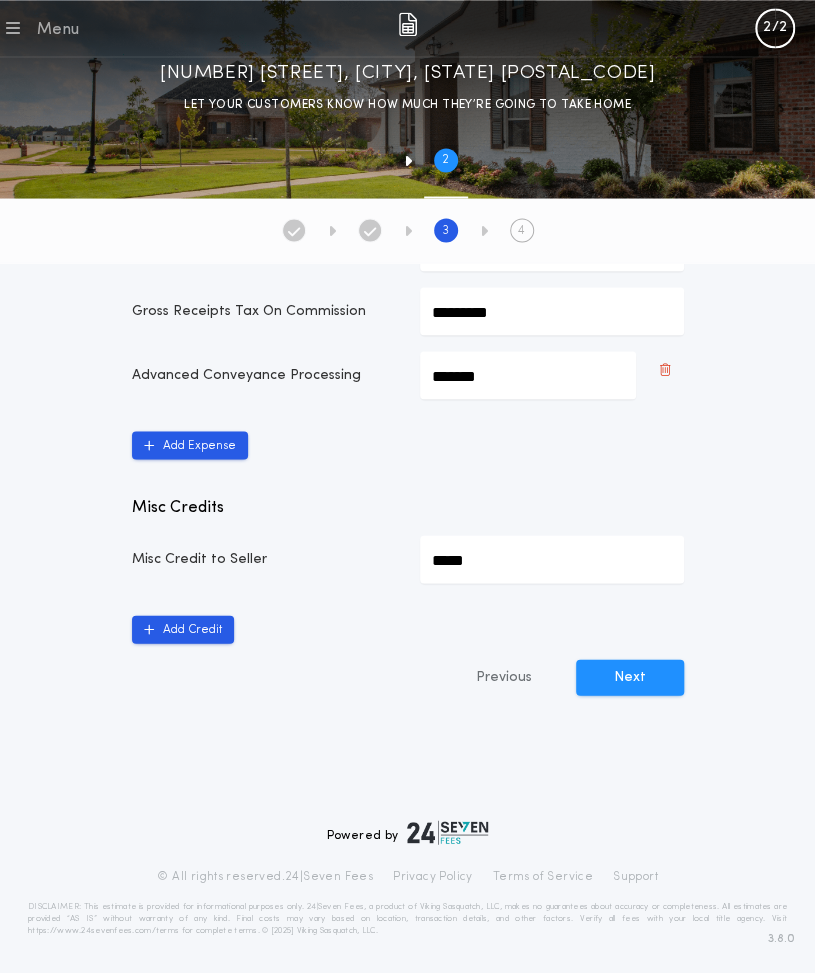 scroll, scrollTop: 1040, scrollLeft: 0, axis: vertical 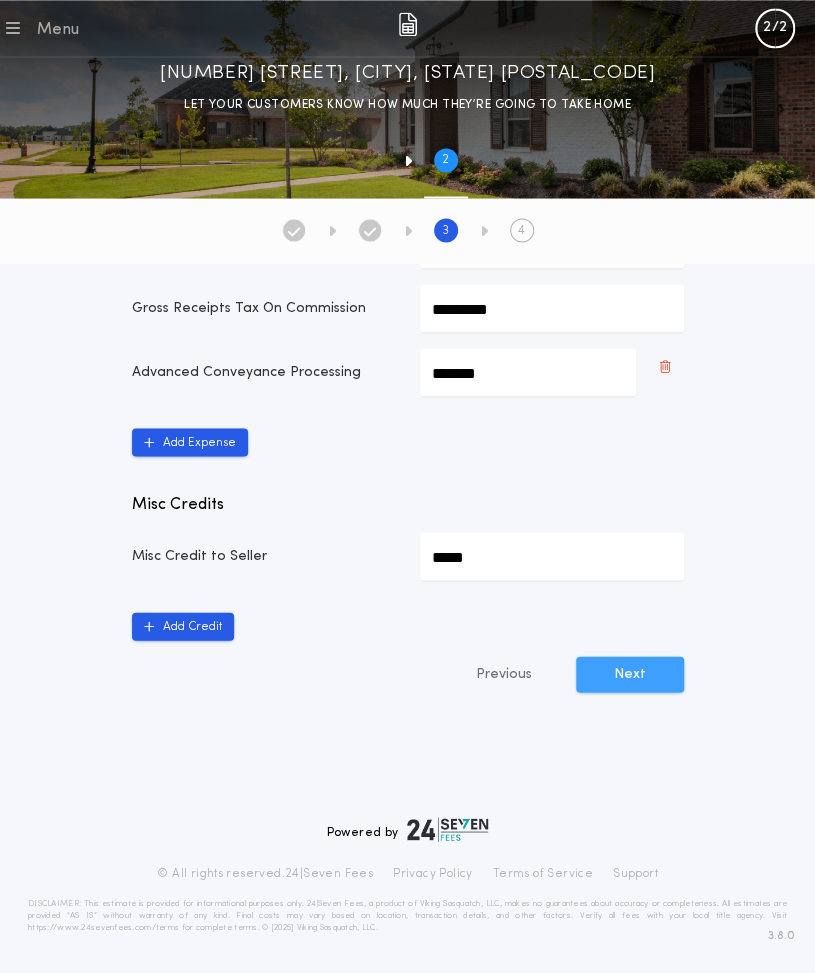 click on "Next" at bounding box center [630, 674] 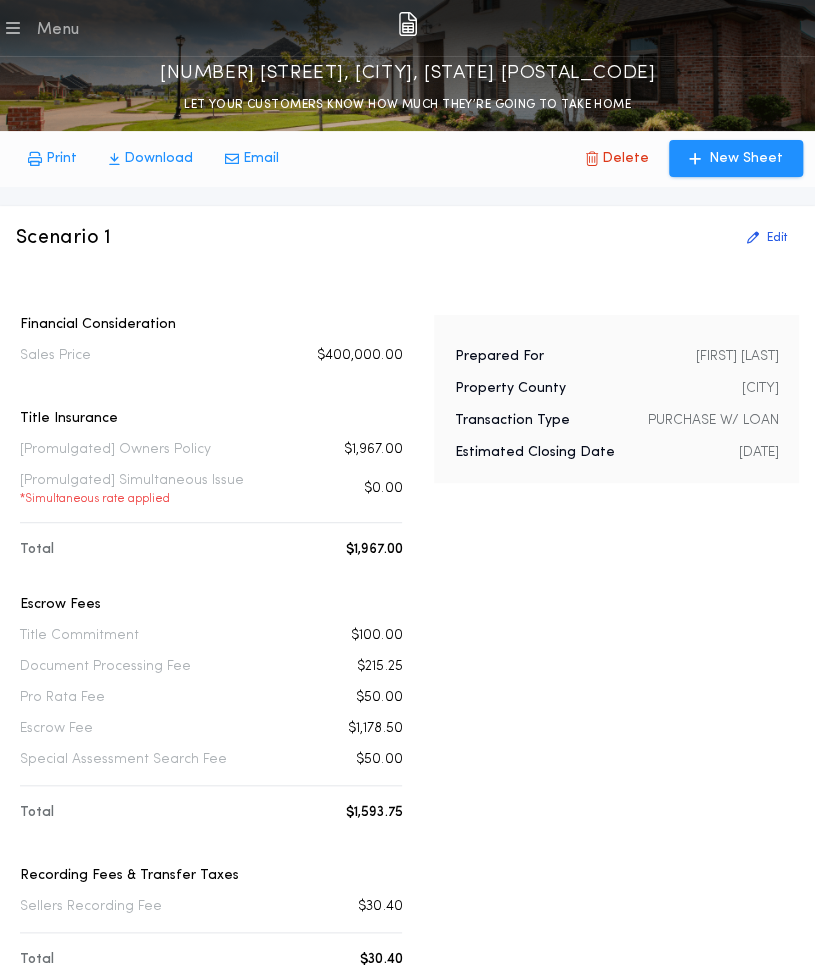 scroll, scrollTop: 0, scrollLeft: 0, axis: both 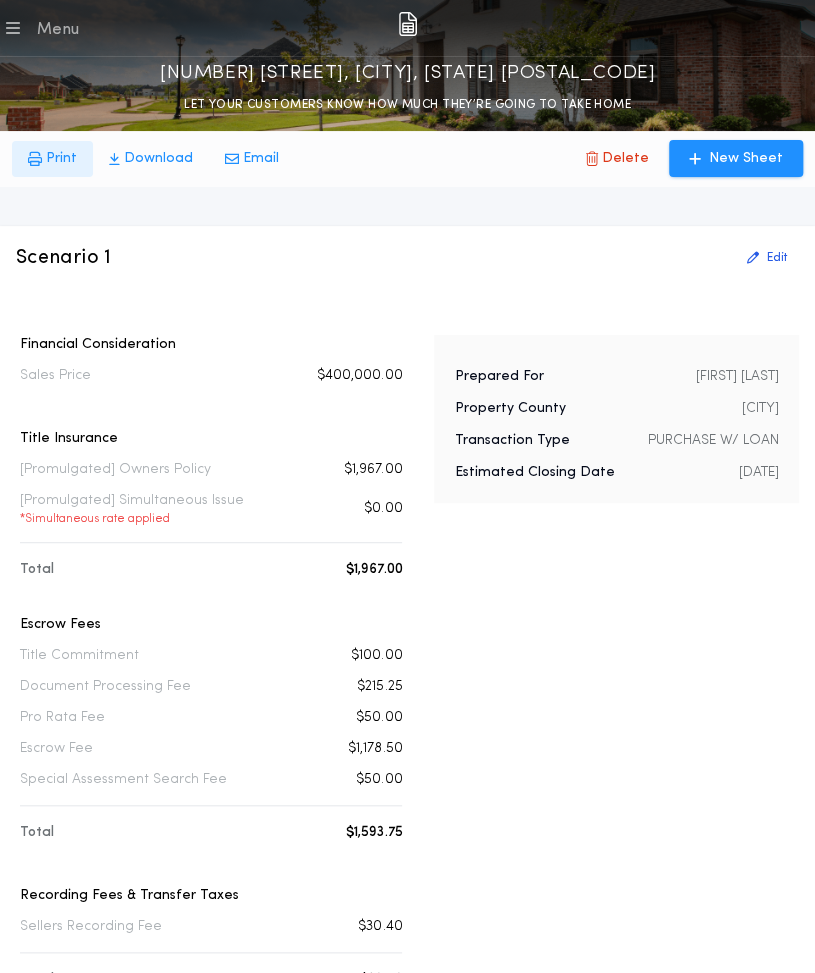 click on "Print" at bounding box center [61, 159] 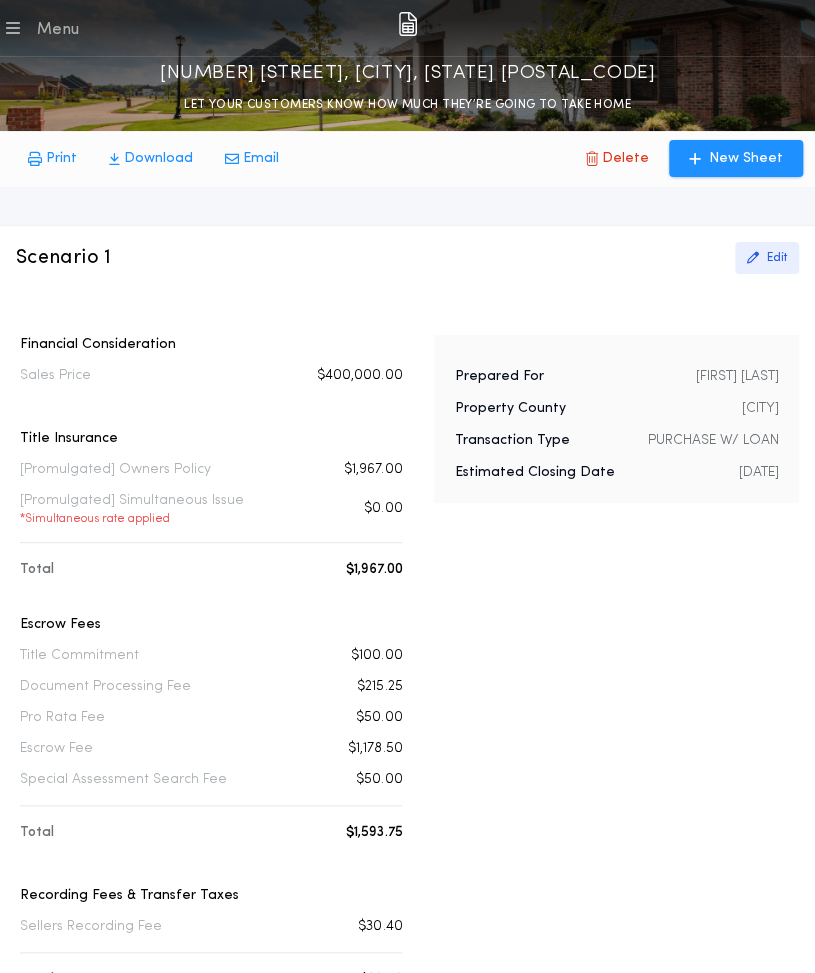 click on "Edit" at bounding box center (777, 258) 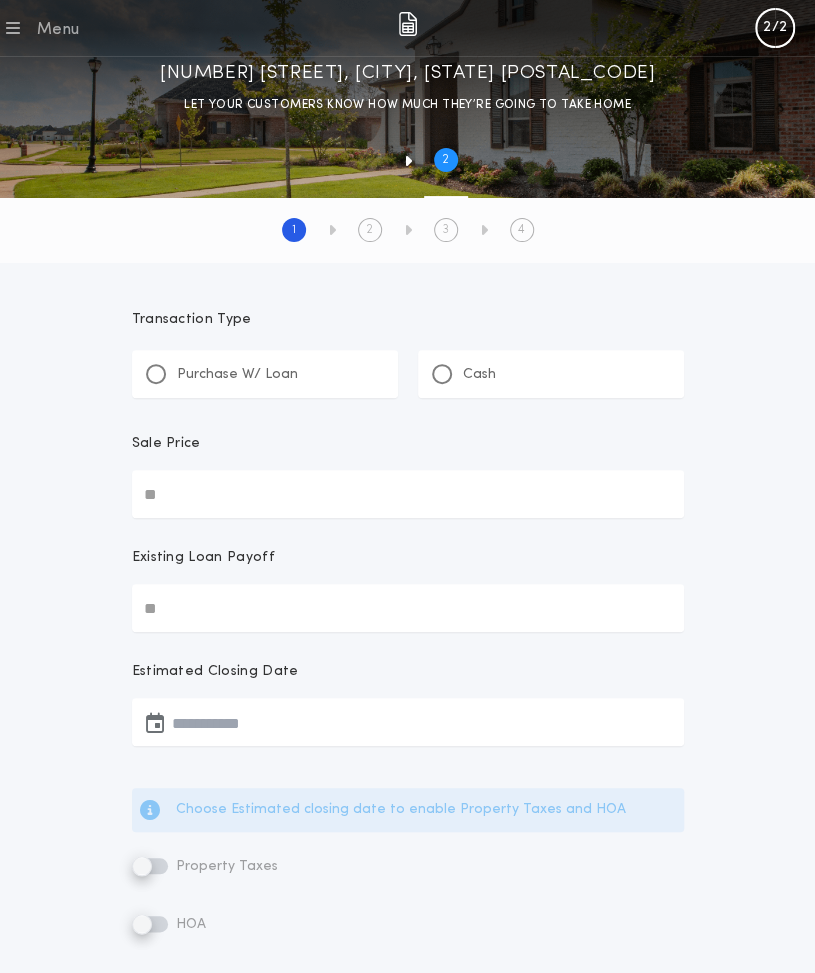 type on "********" 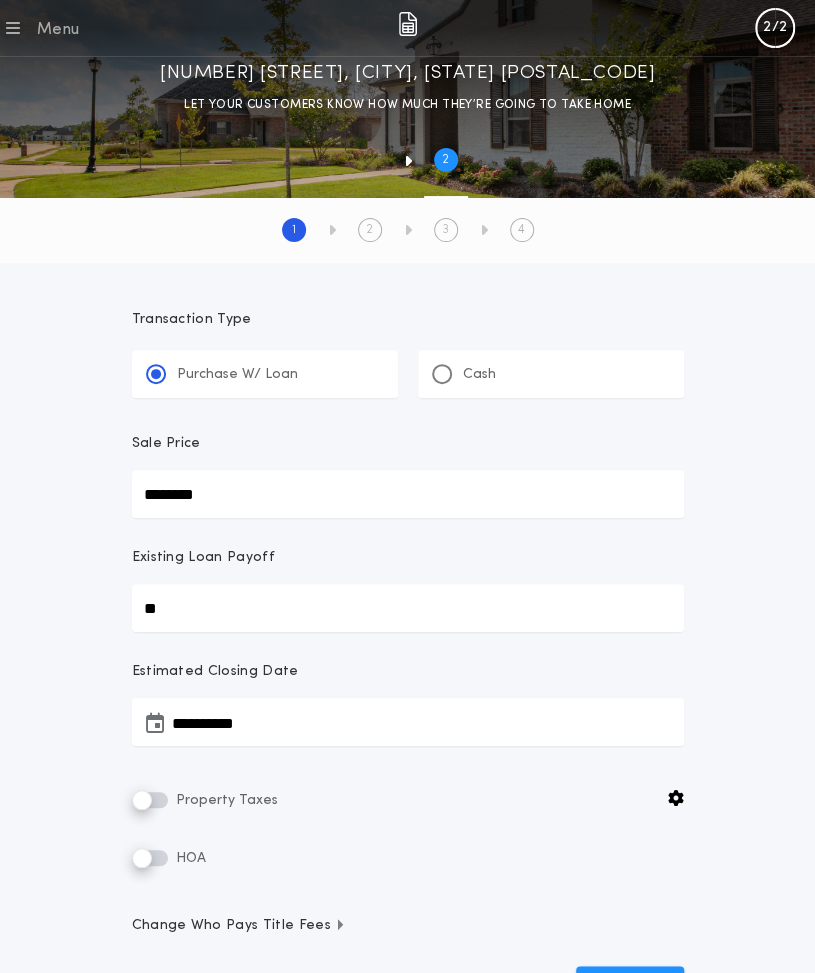 scroll, scrollTop: 92, scrollLeft: 0, axis: vertical 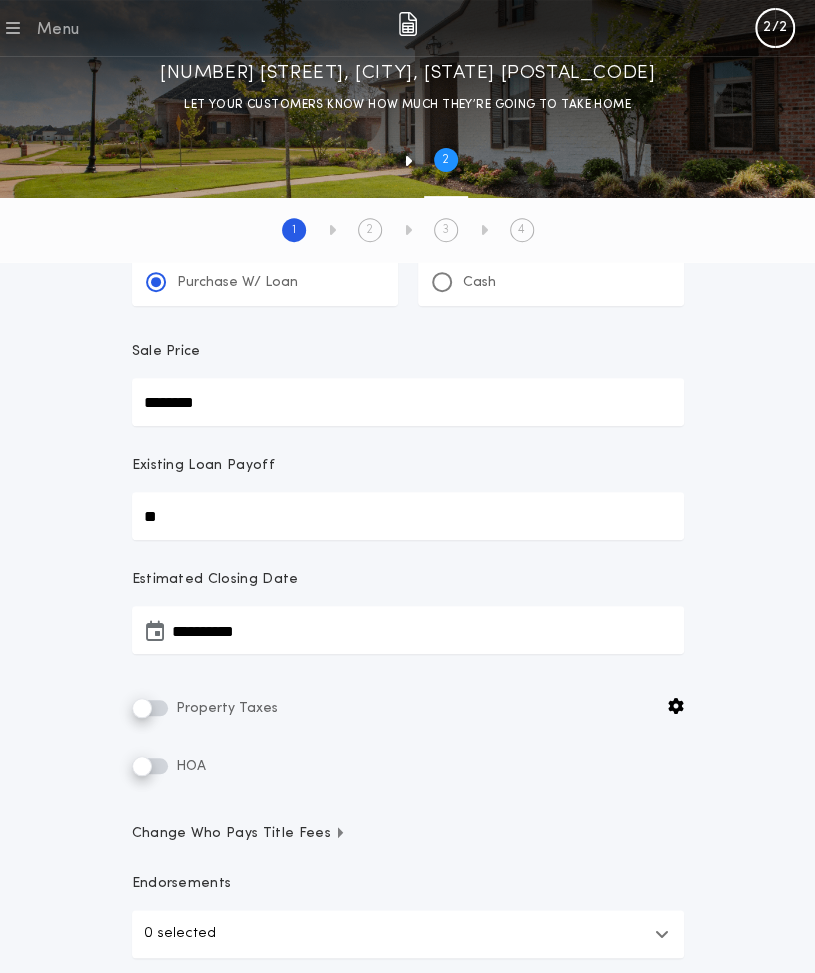 click on "********" at bounding box center [408, 402] 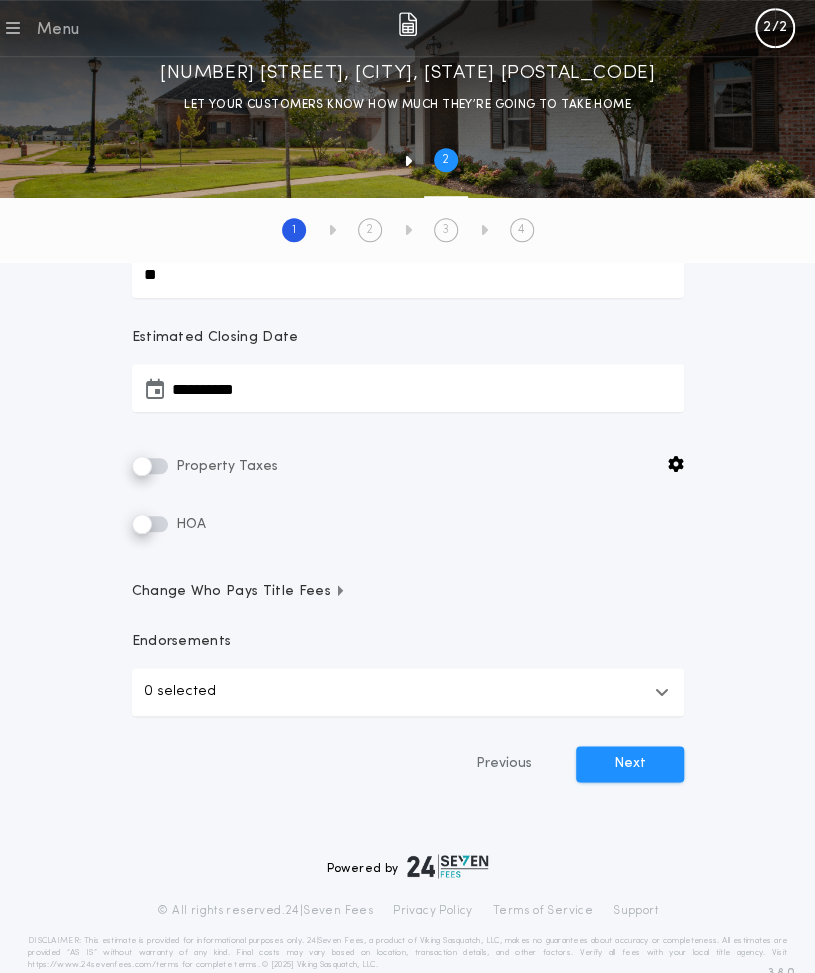 scroll, scrollTop: 370, scrollLeft: 0, axis: vertical 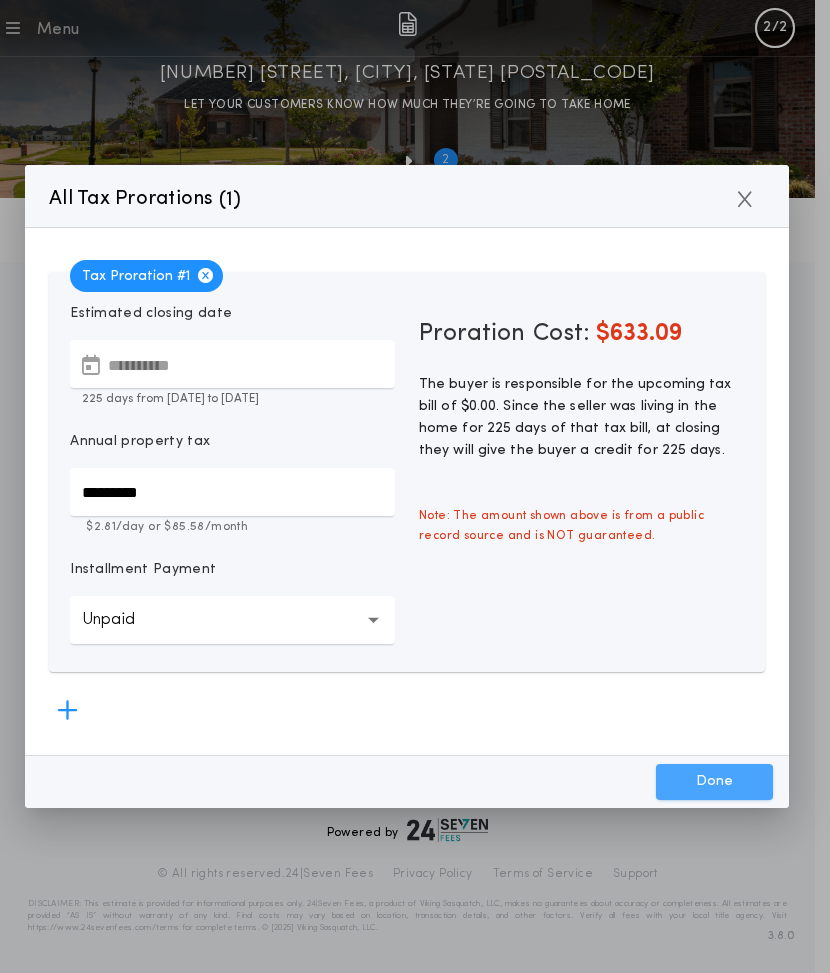 click on "Done" at bounding box center (714, 782) 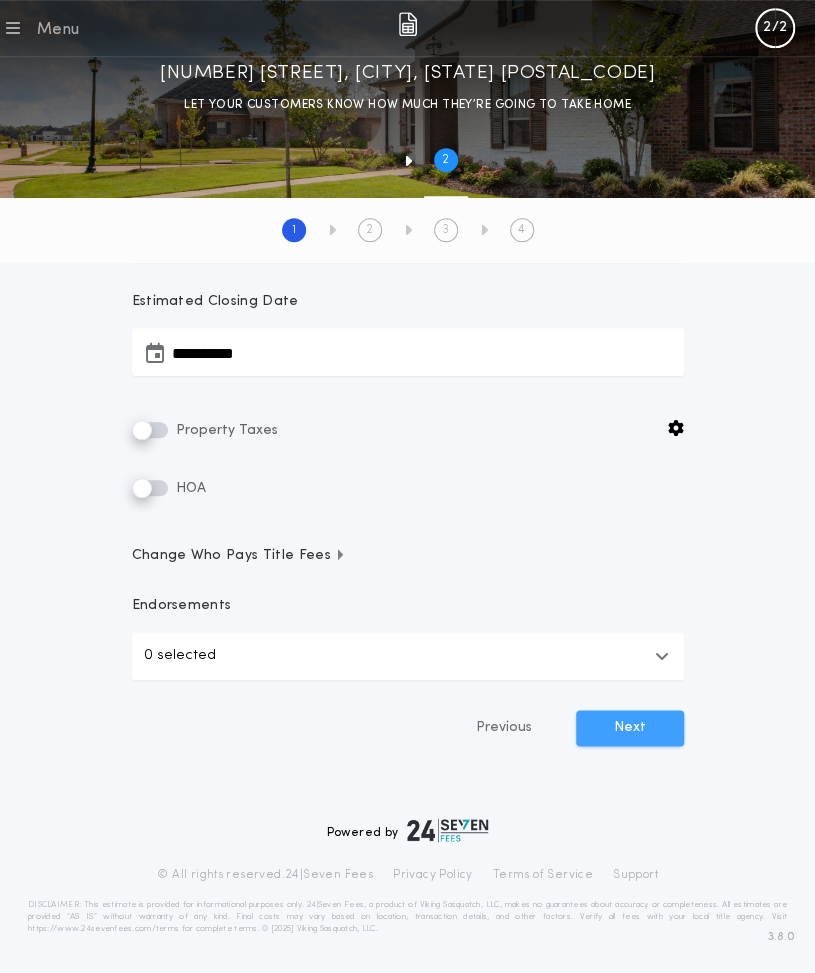 click on "Next" at bounding box center [630, 728] 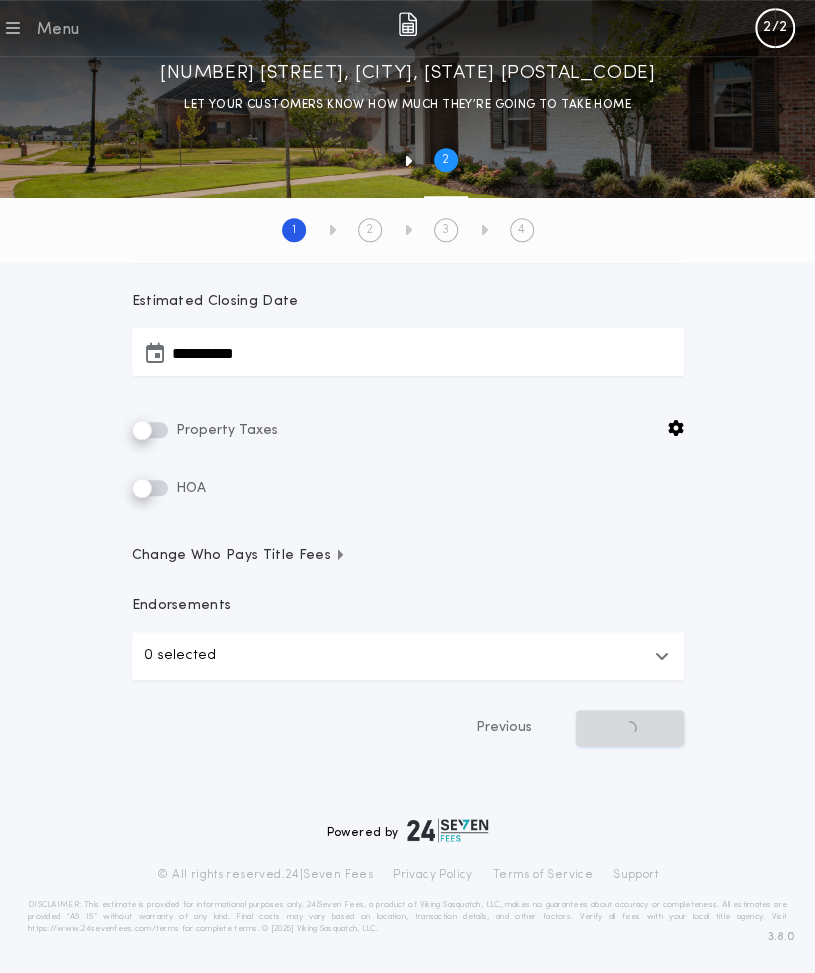 scroll, scrollTop: 0, scrollLeft: 0, axis: both 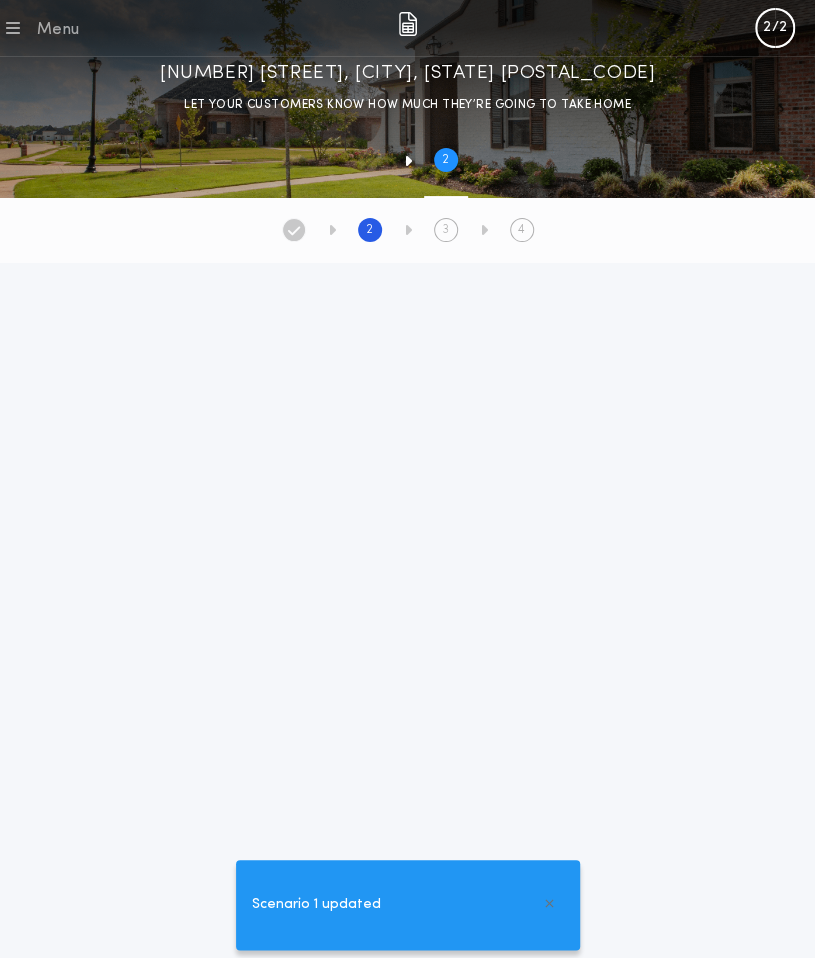 type on "*******" 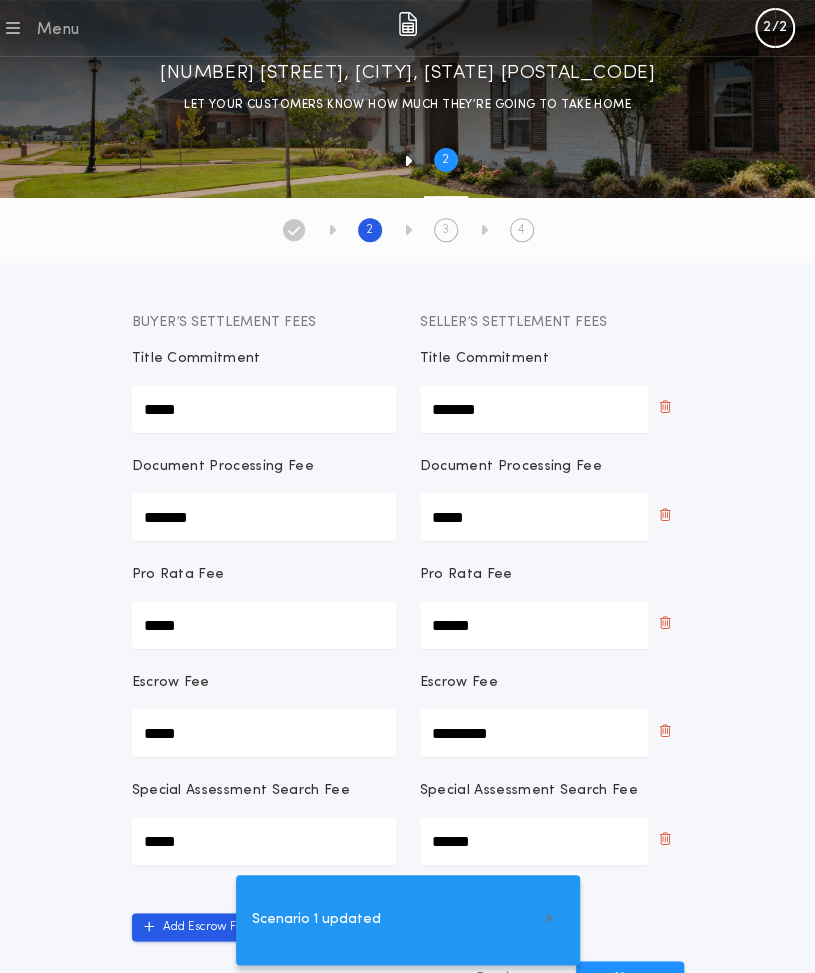 scroll, scrollTop: 116, scrollLeft: 0, axis: vertical 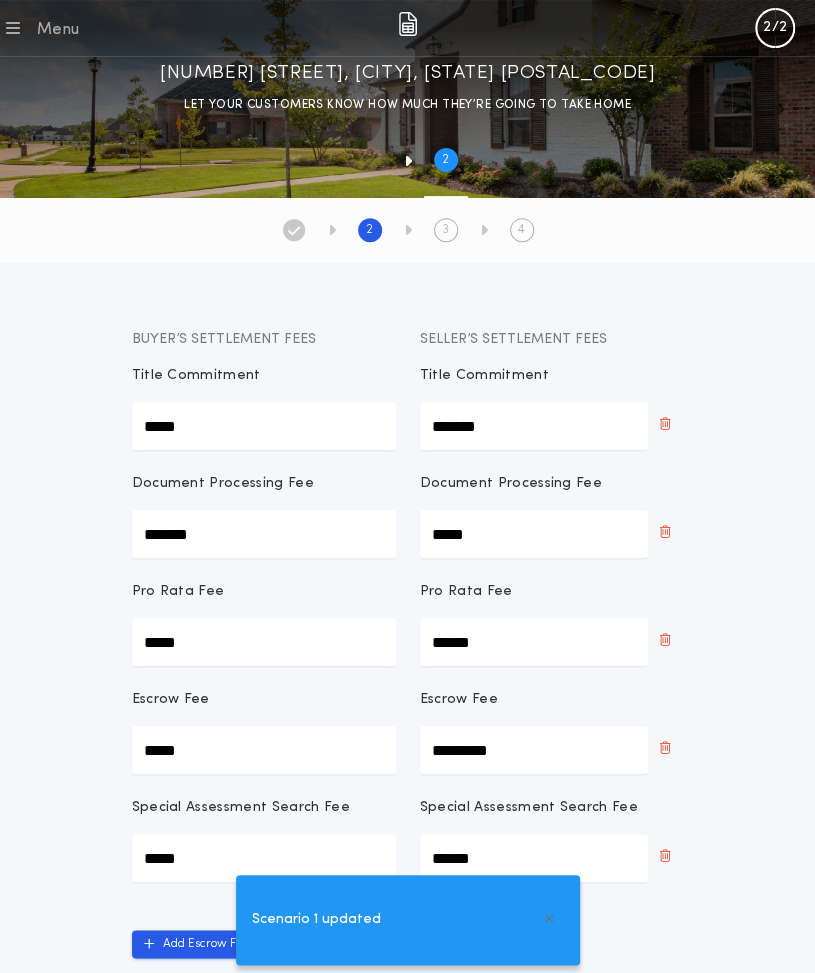 click on "*****" at bounding box center (534, 534) 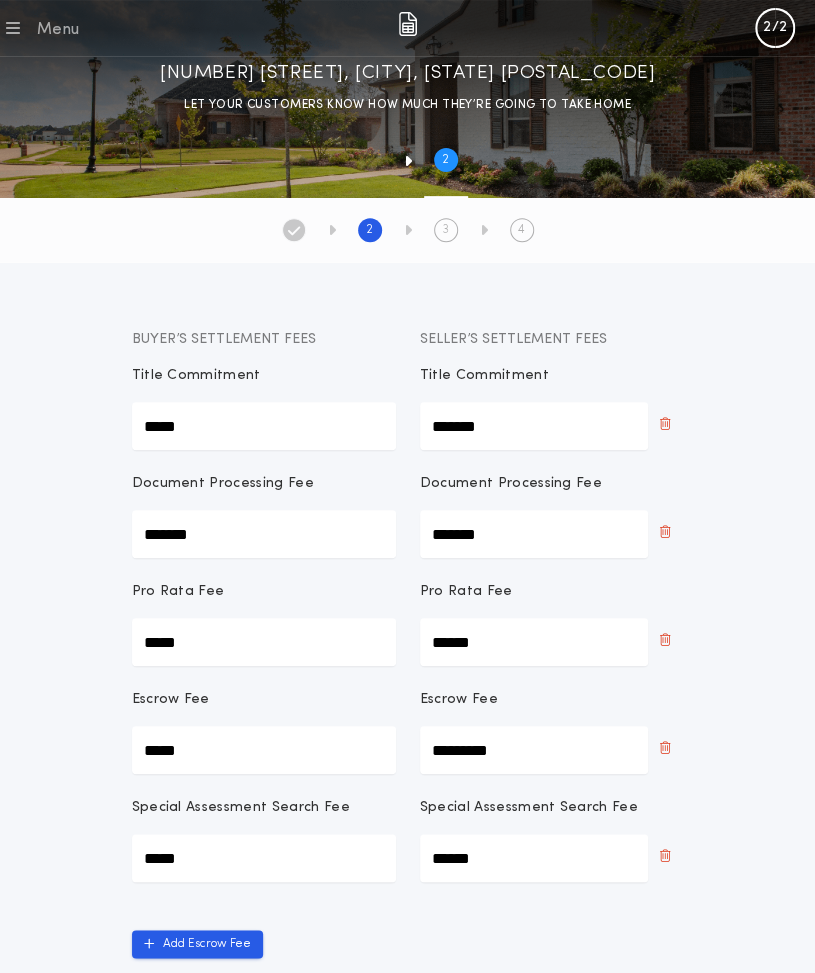 type on "*******" 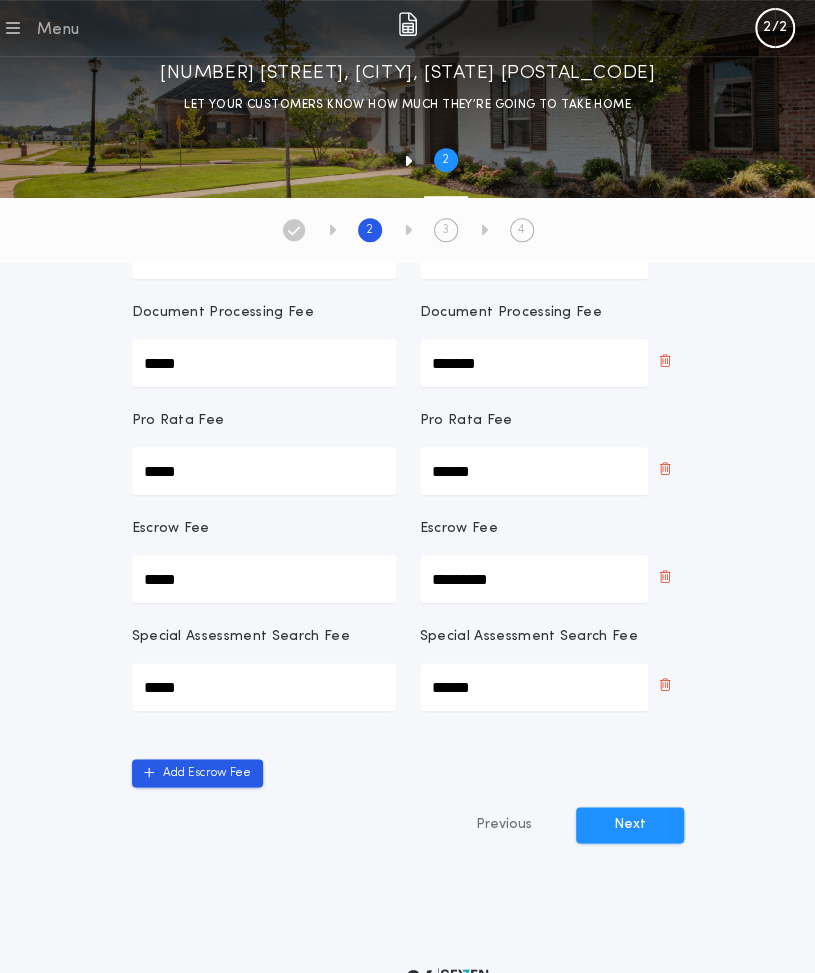 scroll, scrollTop: 294, scrollLeft: 0, axis: vertical 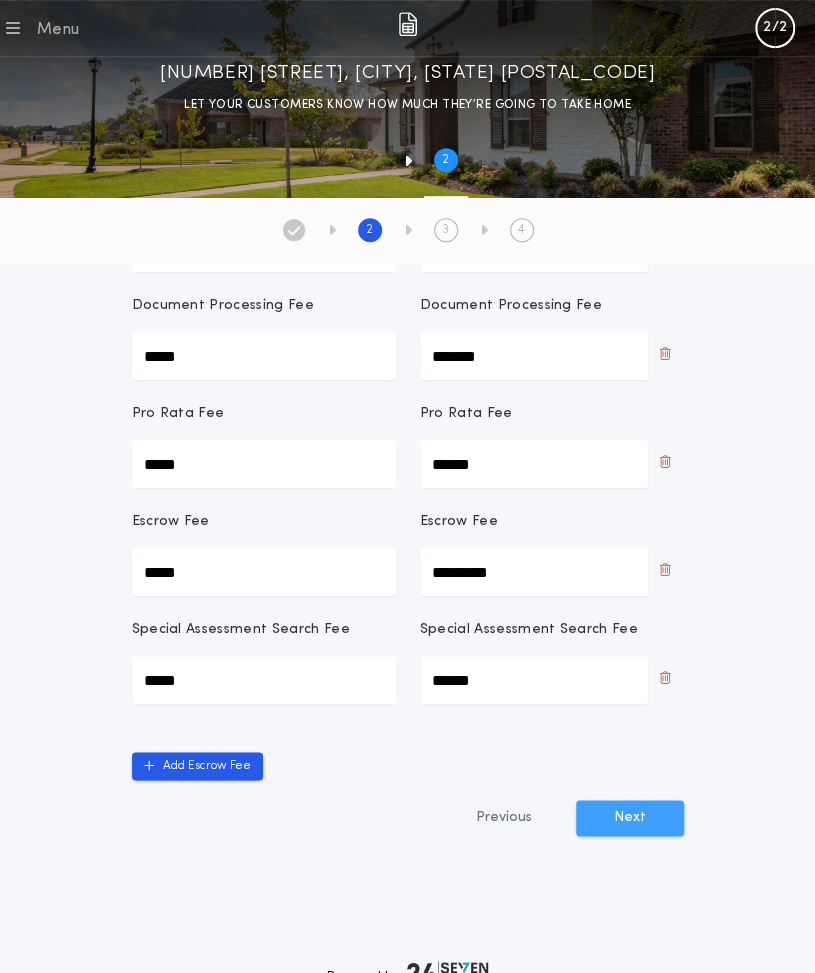 type on "*****" 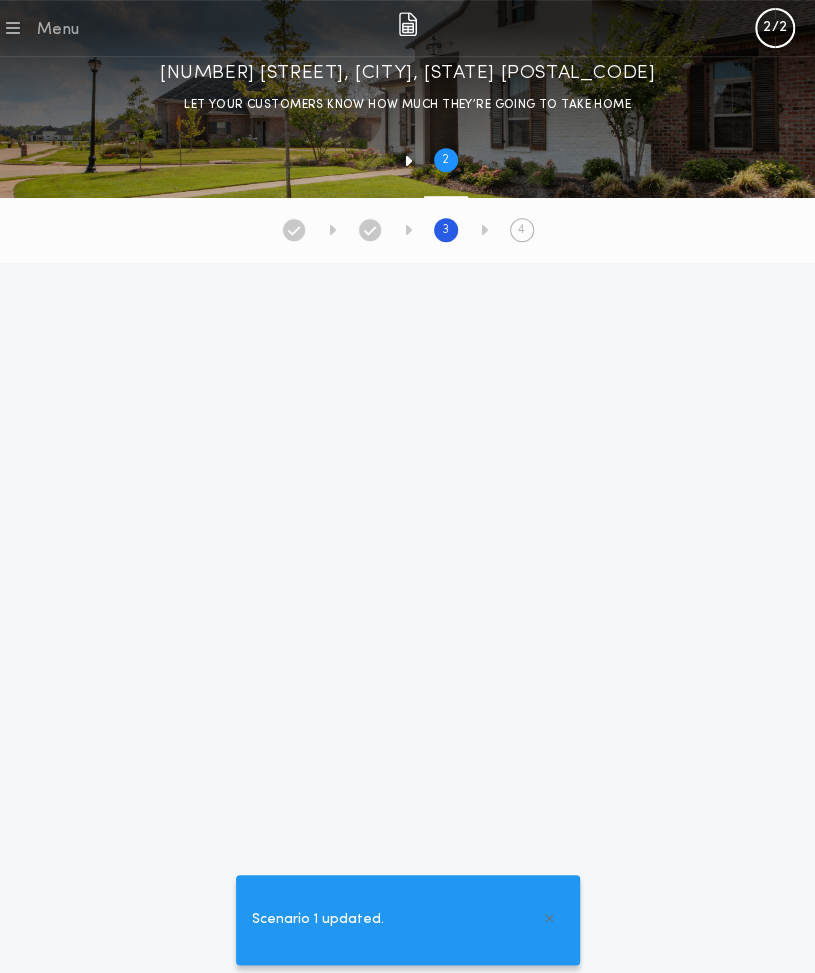 scroll, scrollTop: 0, scrollLeft: 0, axis: both 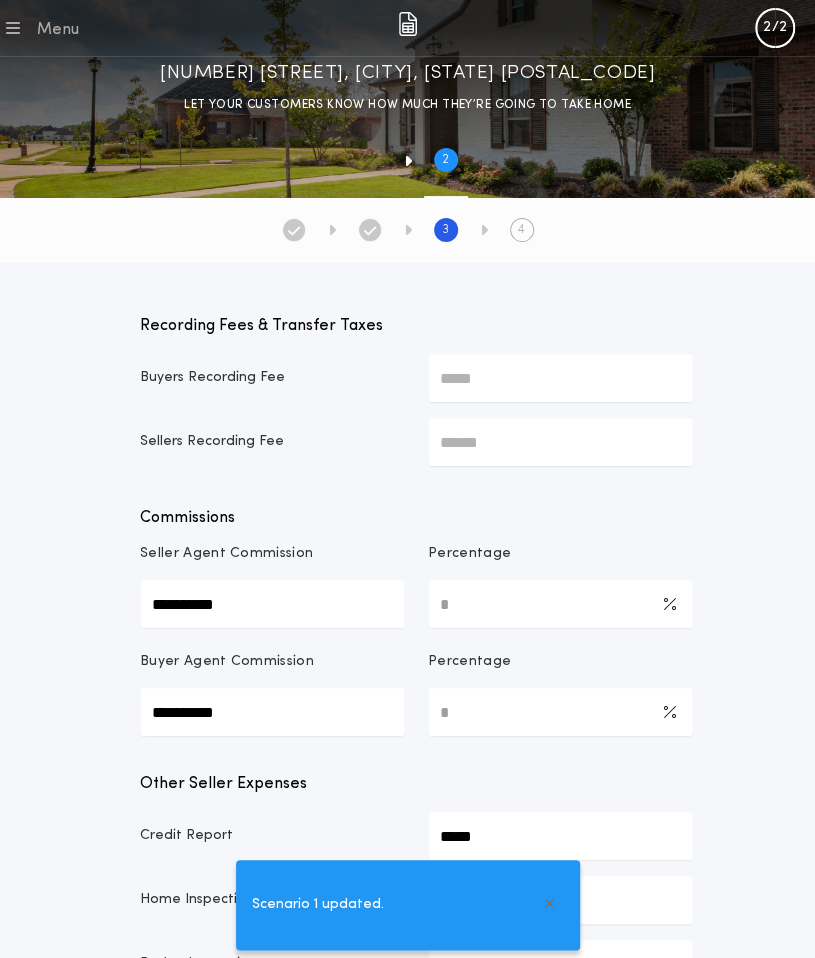 type on "*********" 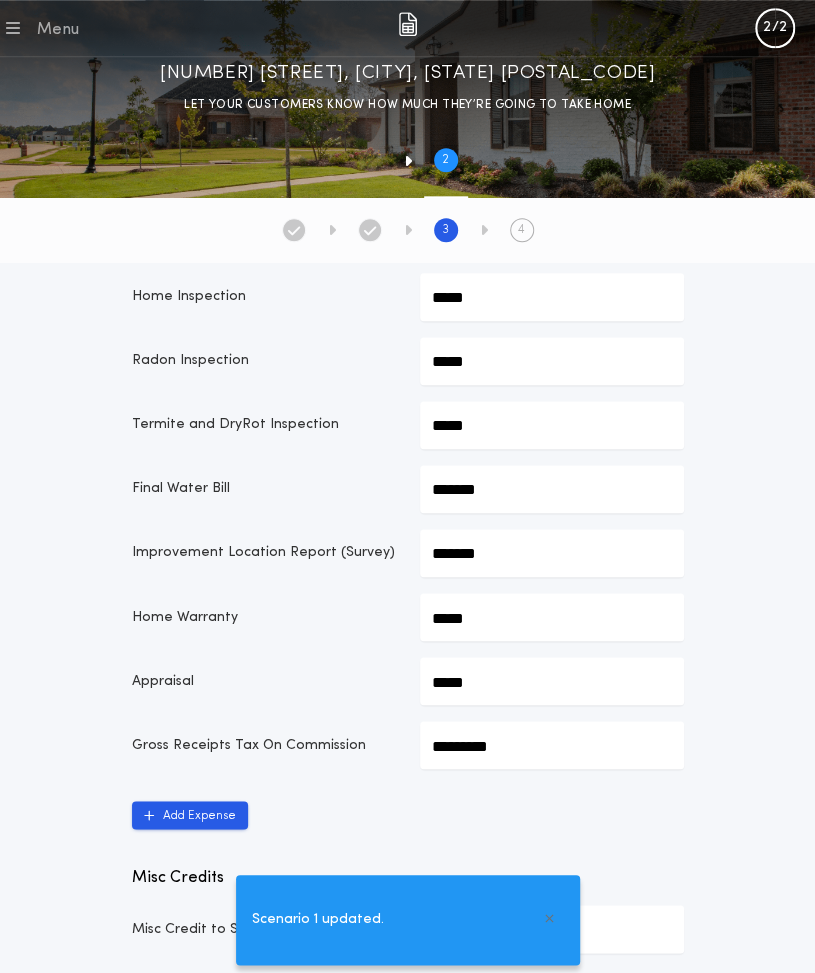 scroll, scrollTop: 611, scrollLeft: 0, axis: vertical 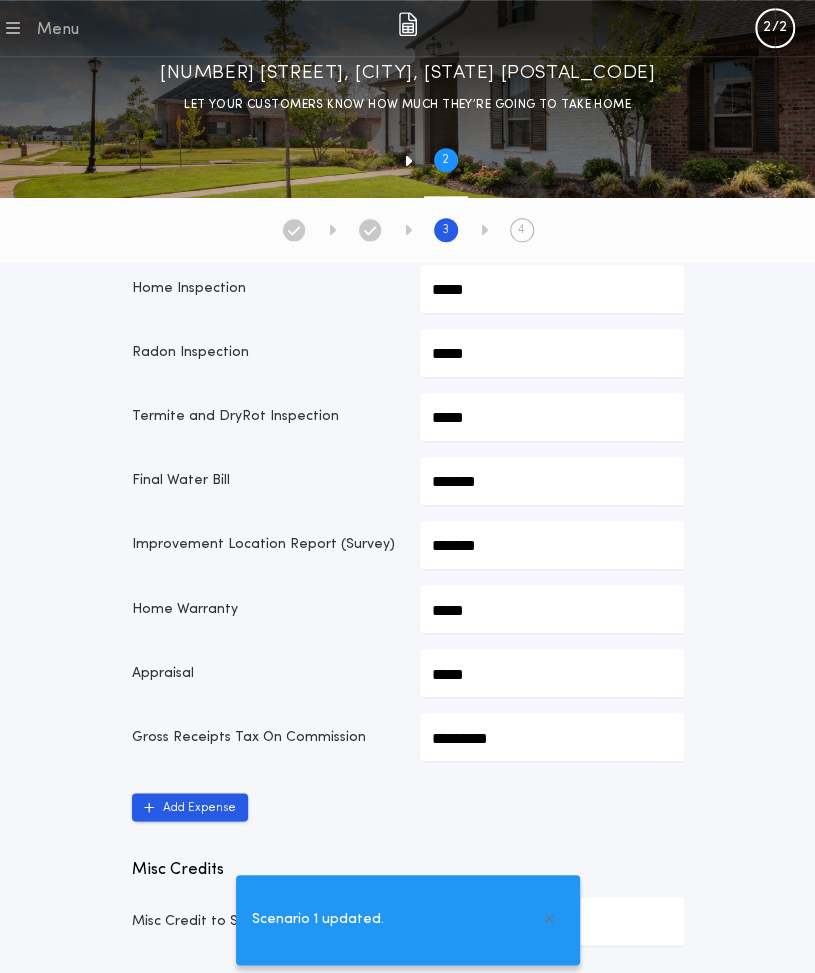 click on "*******" at bounding box center [552, -233] 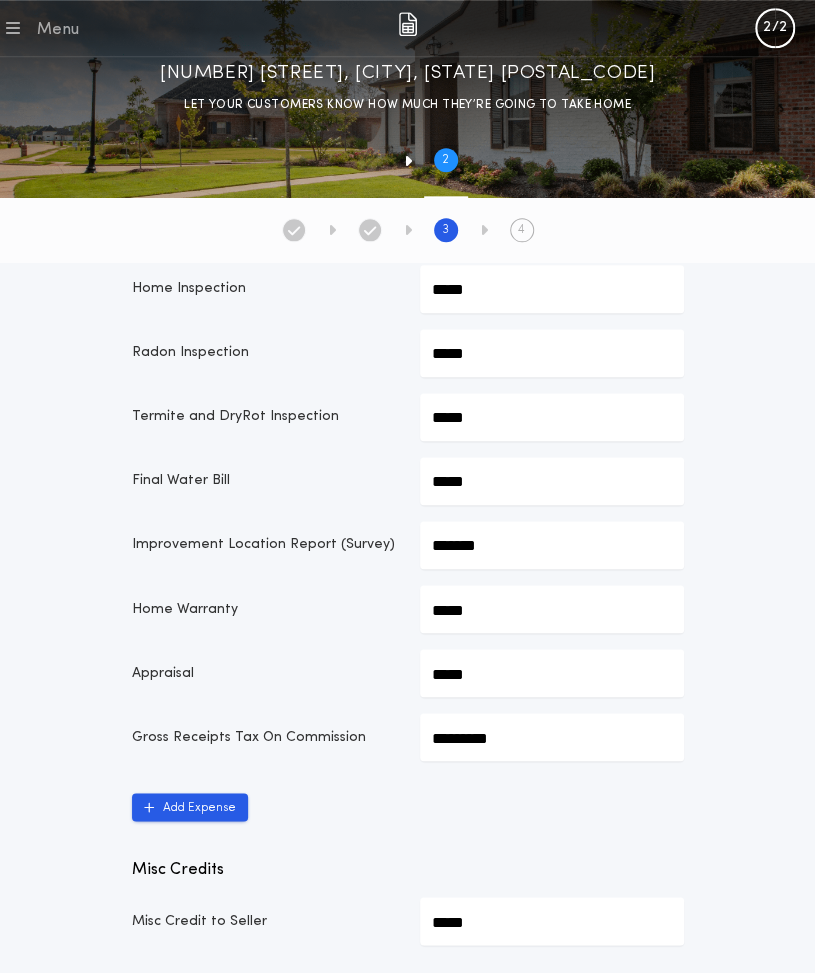 type on "*****" 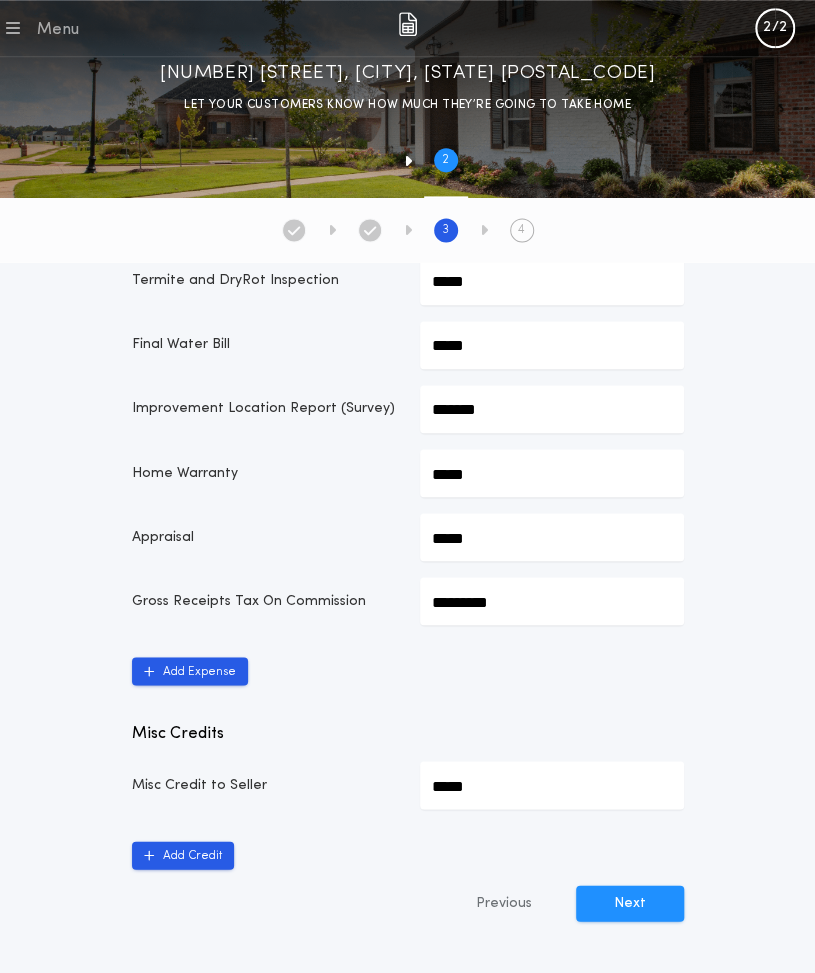 scroll, scrollTop: 749, scrollLeft: 0, axis: vertical 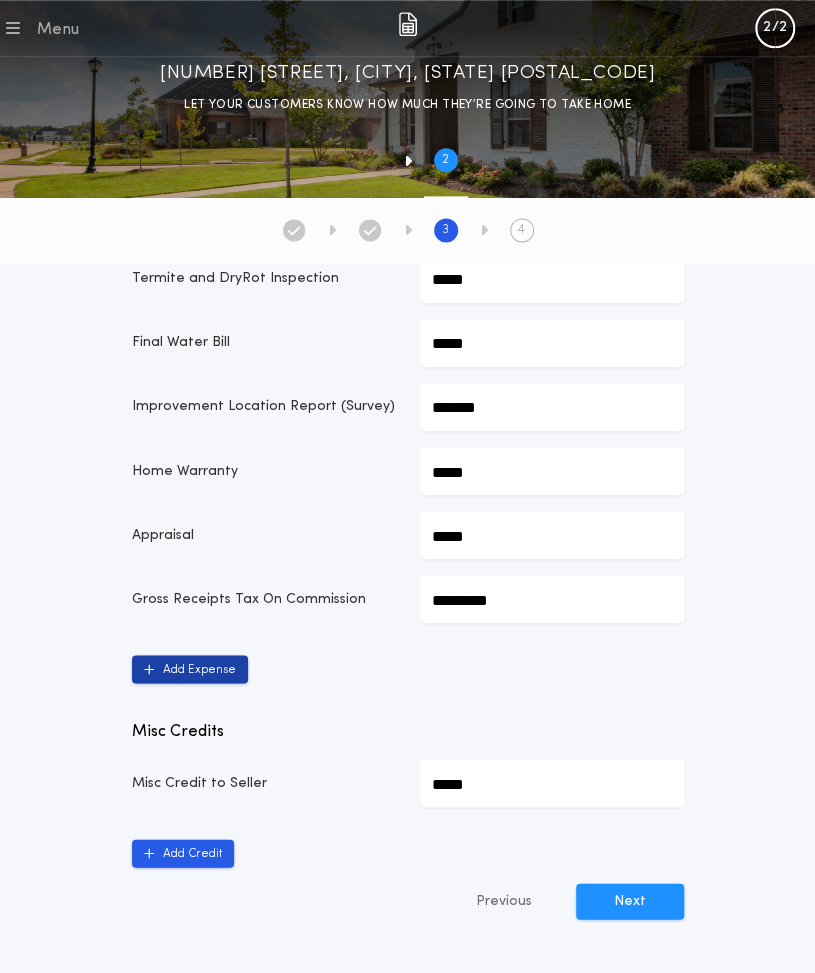 type on "*******" 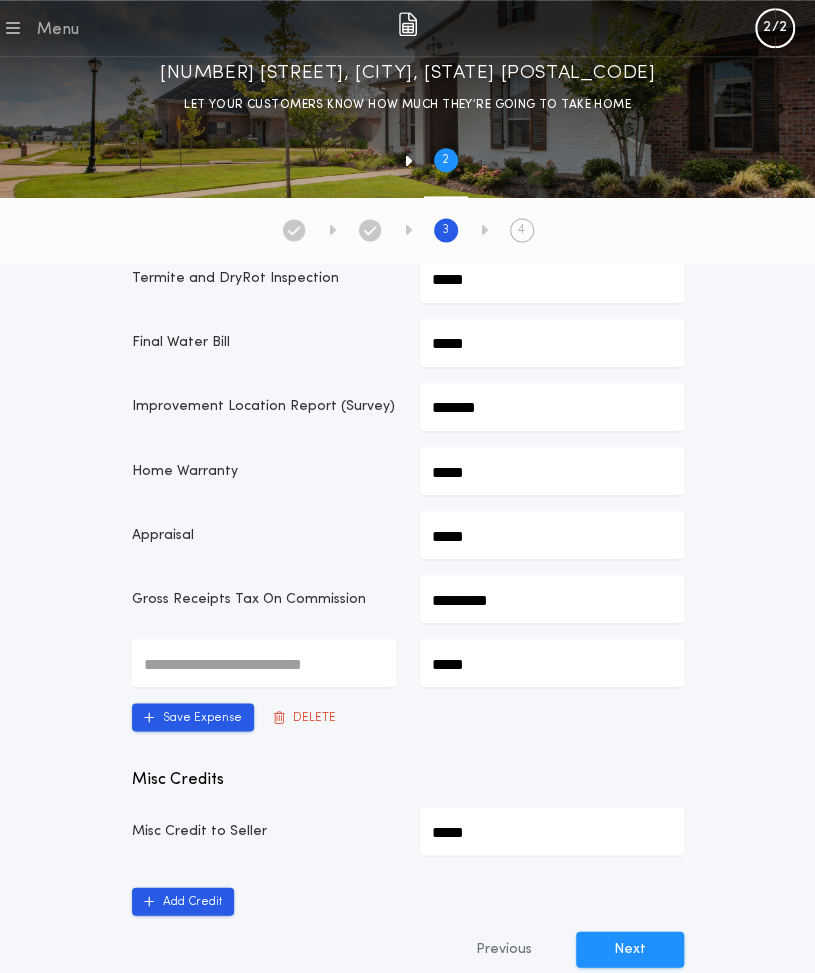 click at bounding box center (264, 663) 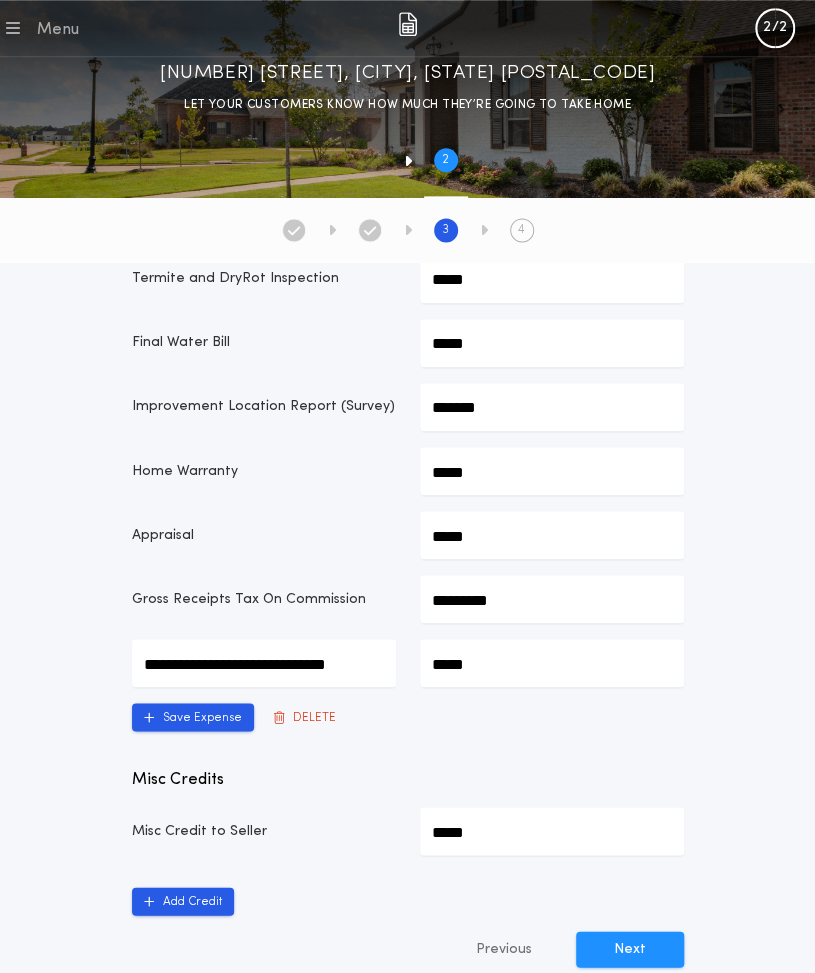 click on "*****" at bounding box center [264, 663] 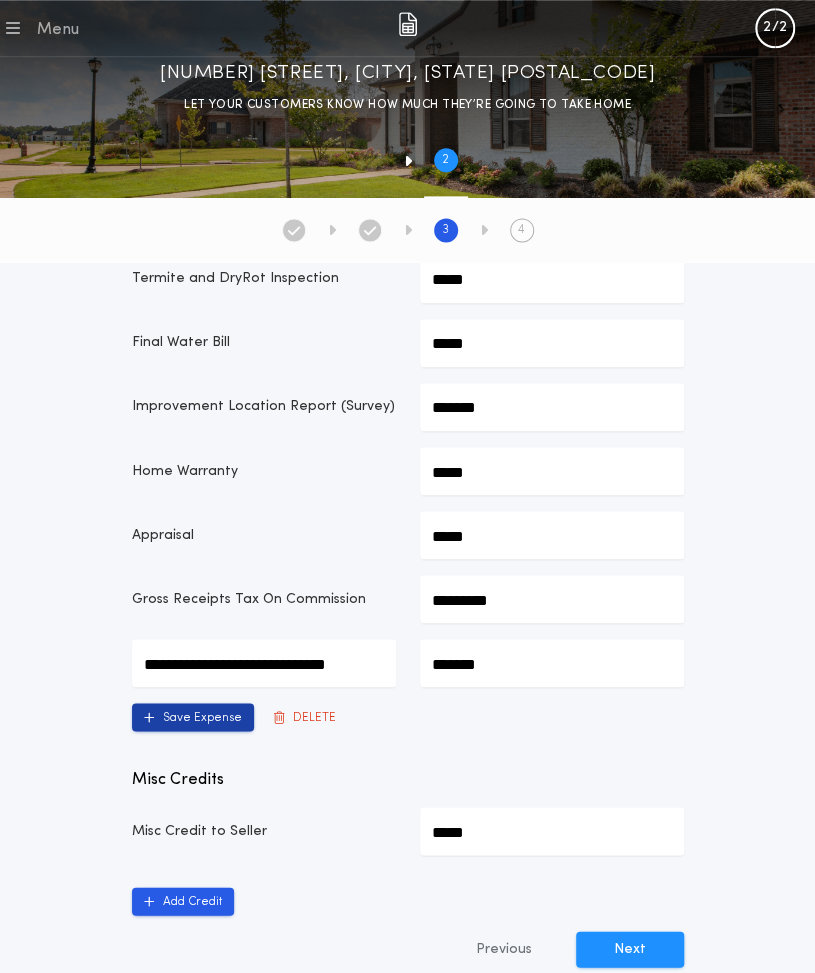 type on "*******" 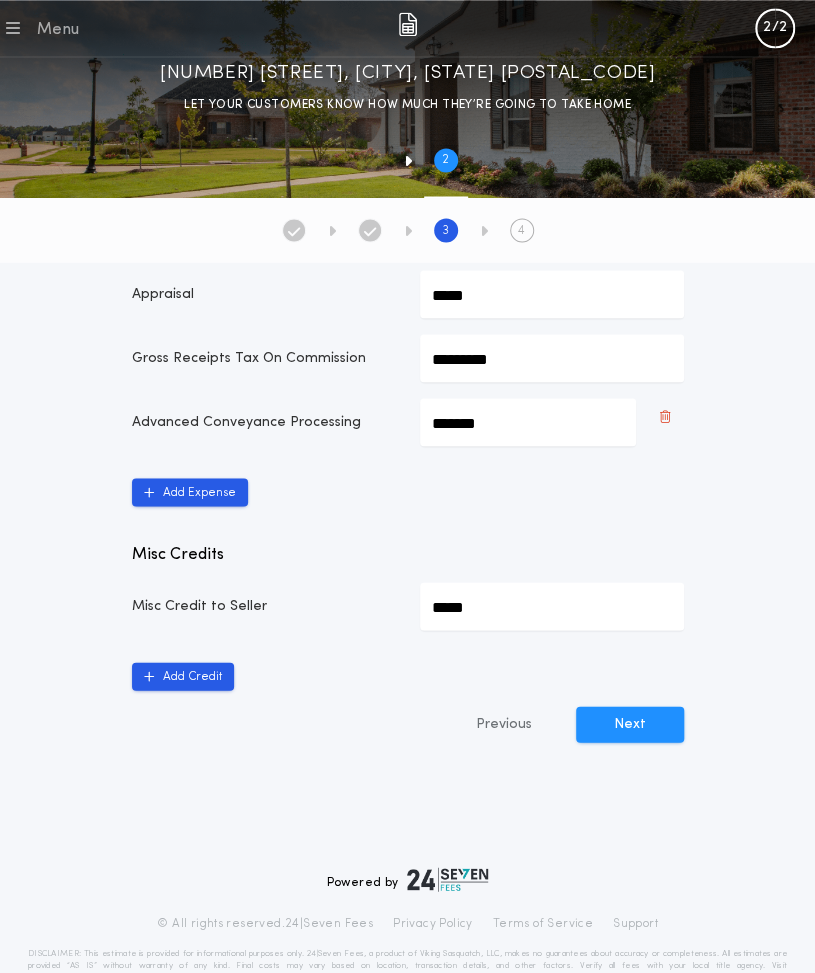 scroll, scrollTop: 995, scrollLeft: 0, axis: vertical 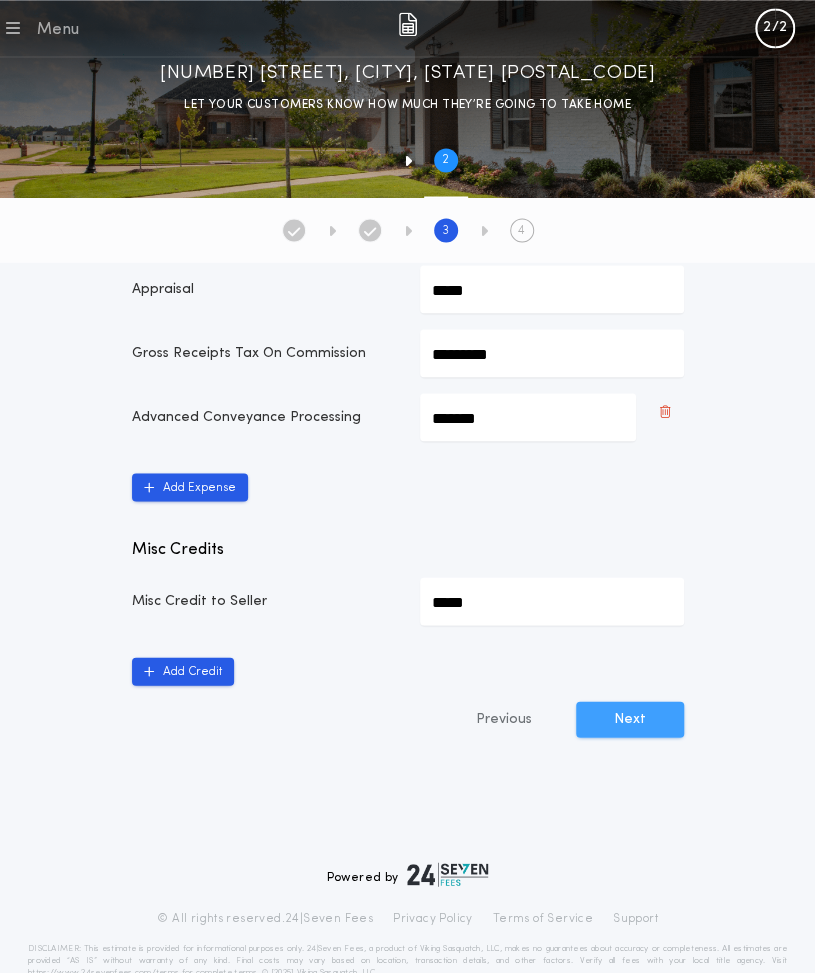 click on "Next" at bounding box center (630, 719) 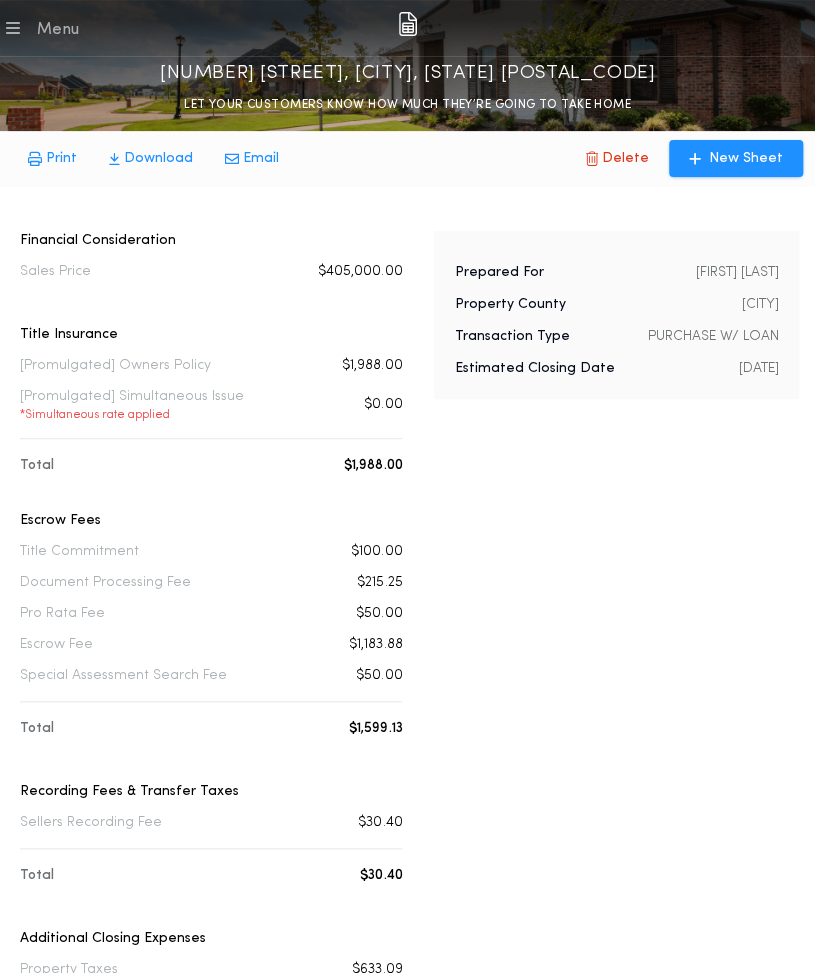 scroll, scrollTop: 0, scrollLeft: 0, axis: both 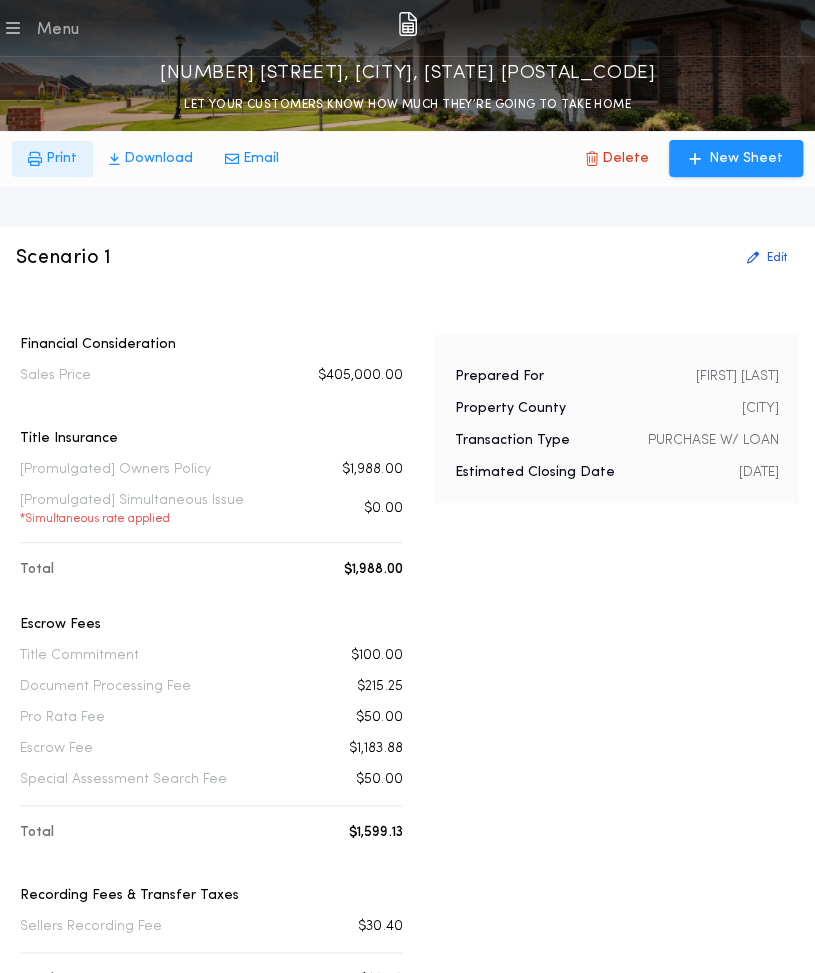 click on "Print" at bounding box center (61, 159) 